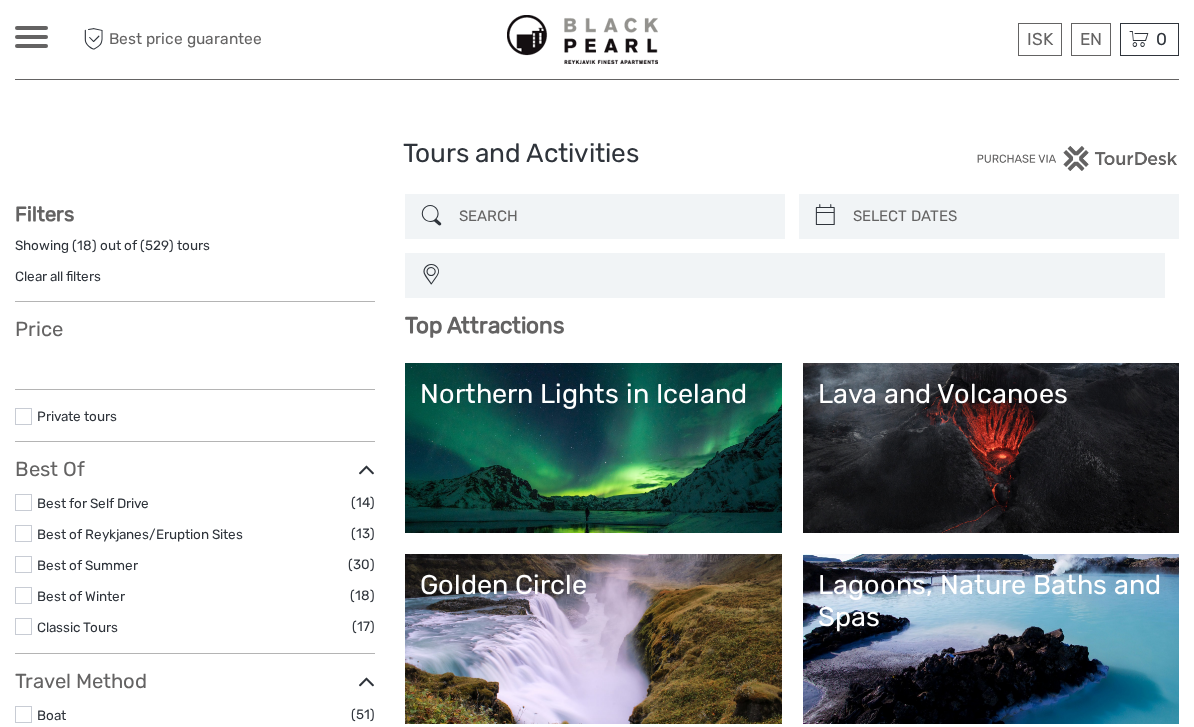 select 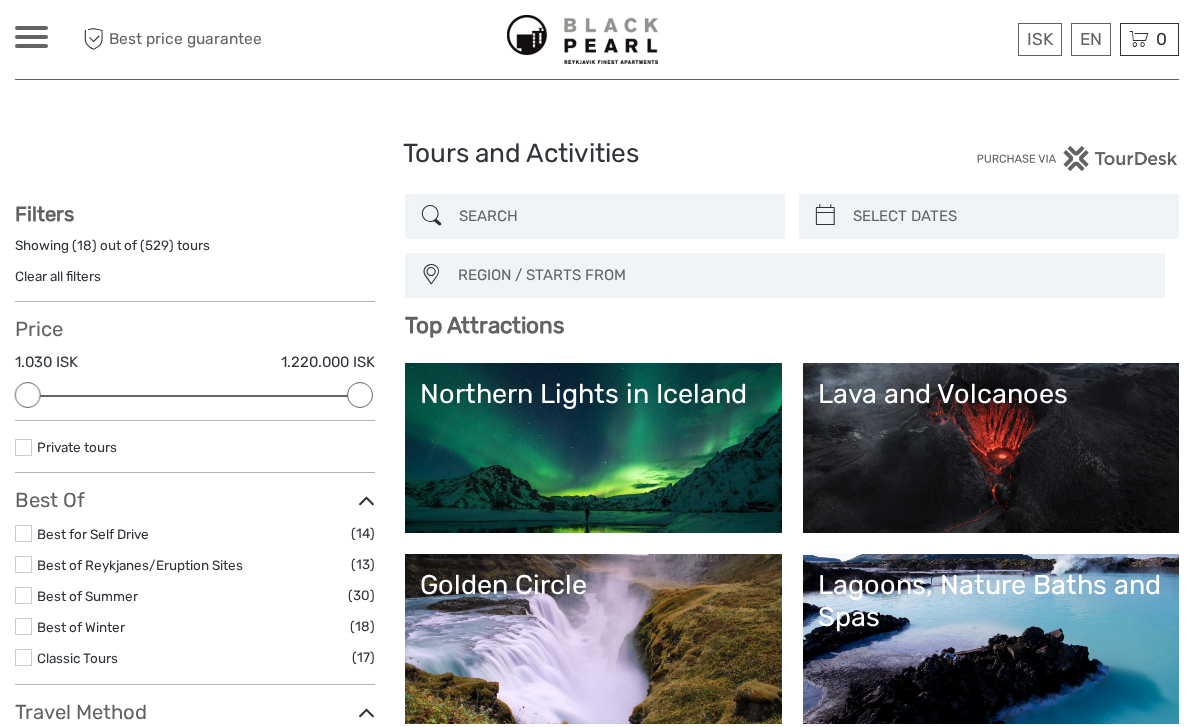 scroll, scrollTop: 0, scrollLeft: 0, axis: both 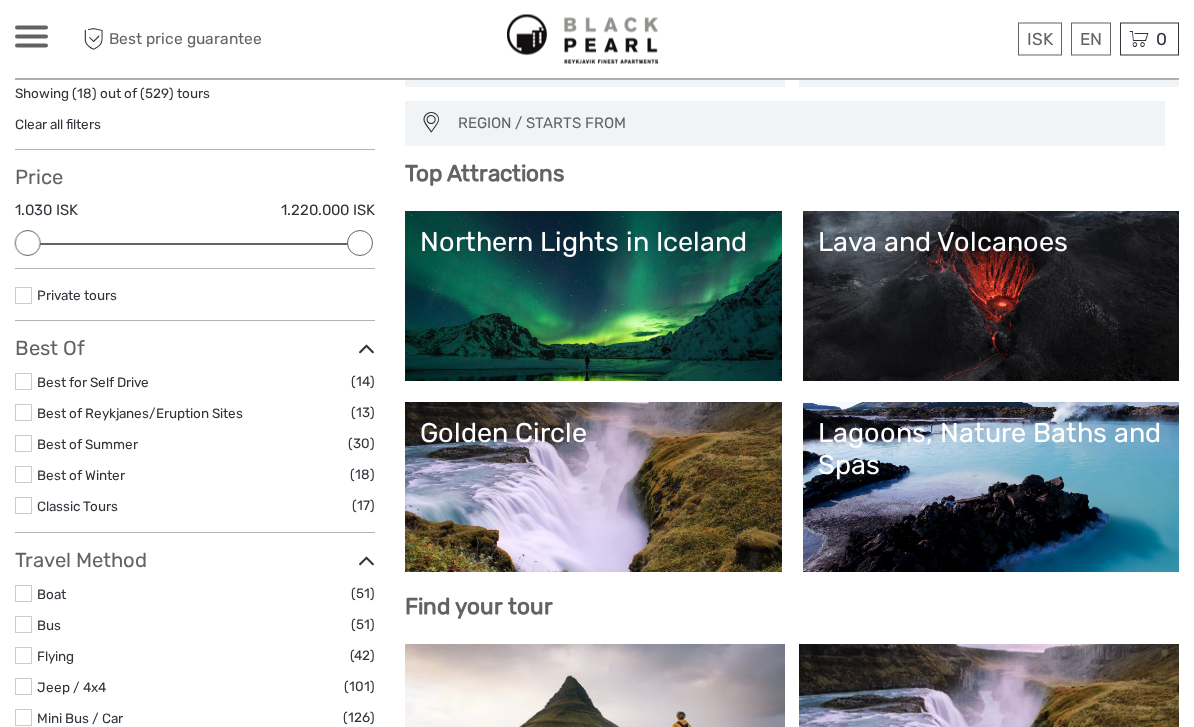 click on "Golden Circle" at bounding box center [593, 488] 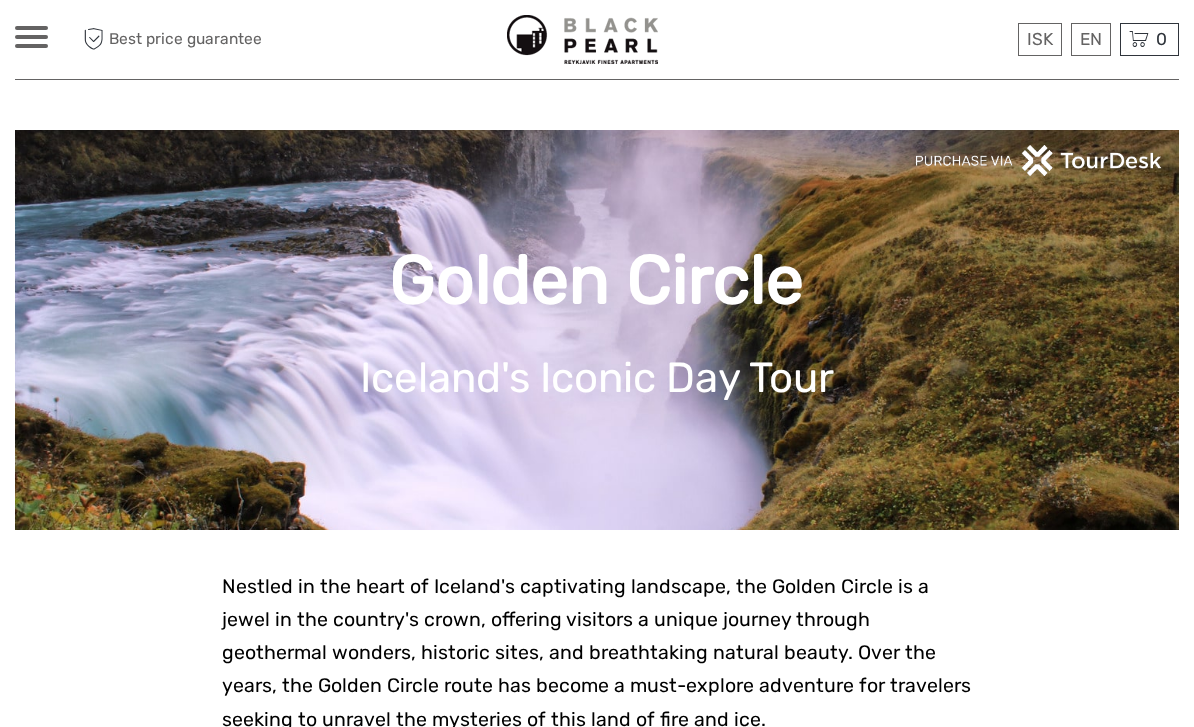 scroll, scrollTop: 0, scrollLeft: 0, axis: both 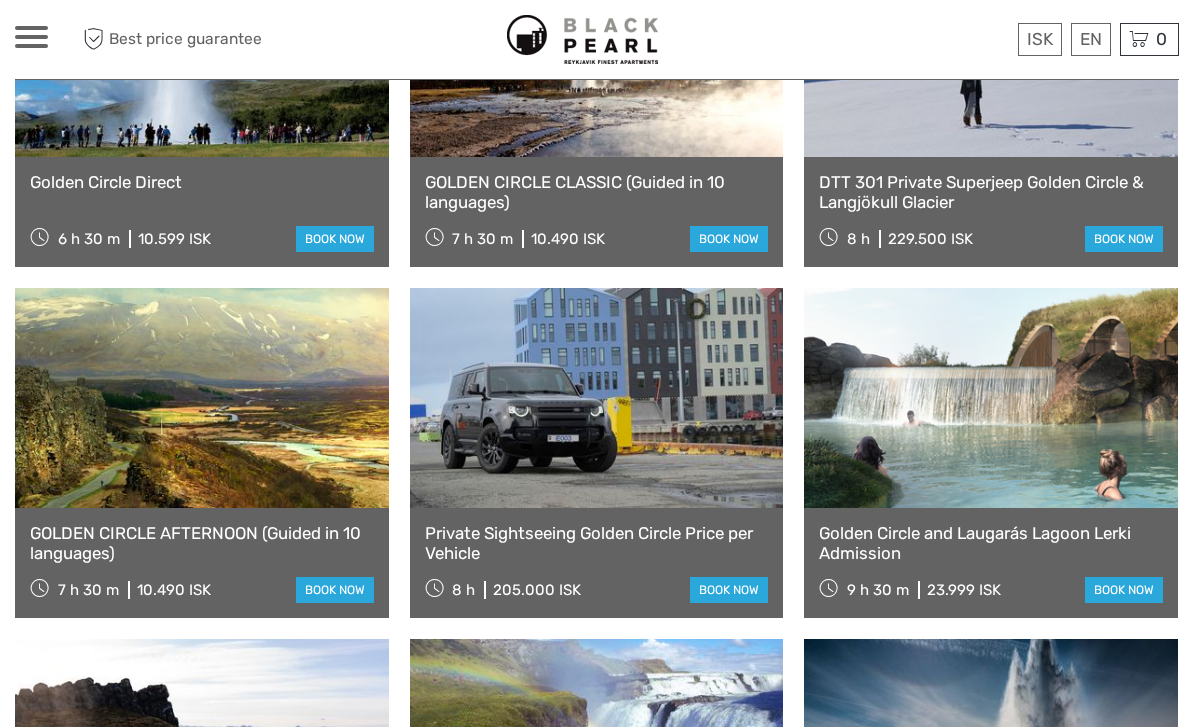 click on "Private Sightseeing Golden Circle Price per Vehicle" at bounding box center [597, 543] 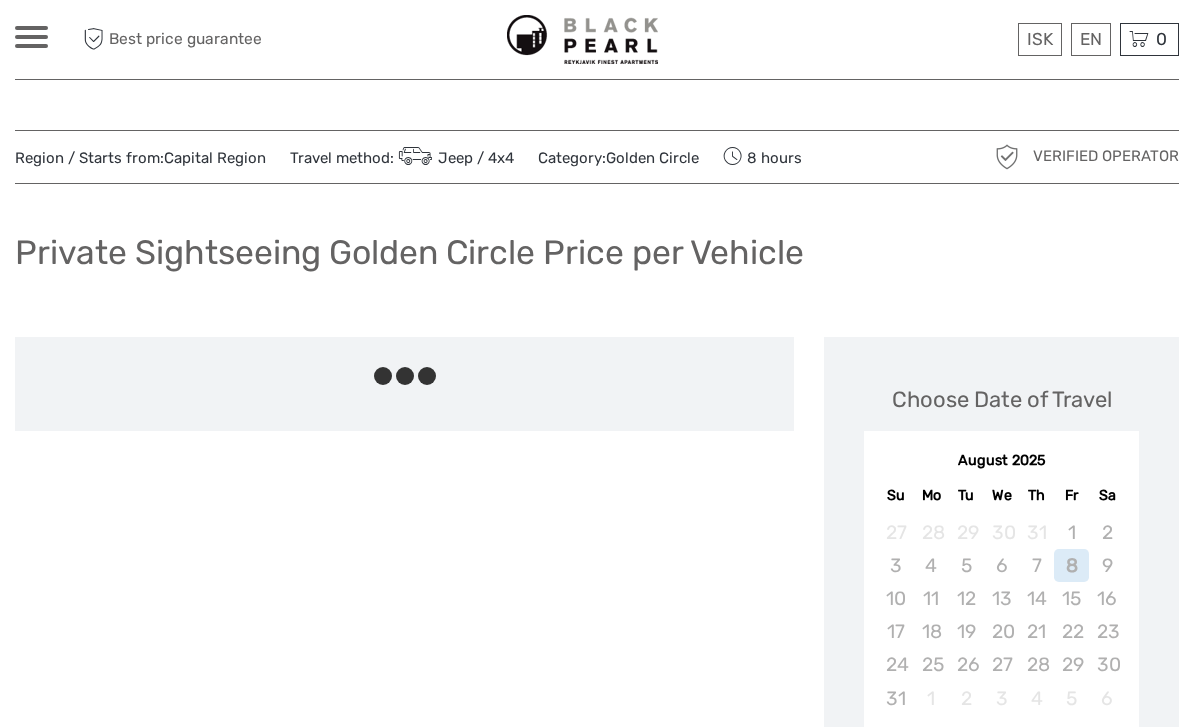 scroll, scrollTop: 0, scrollLeft: 0, axis: both 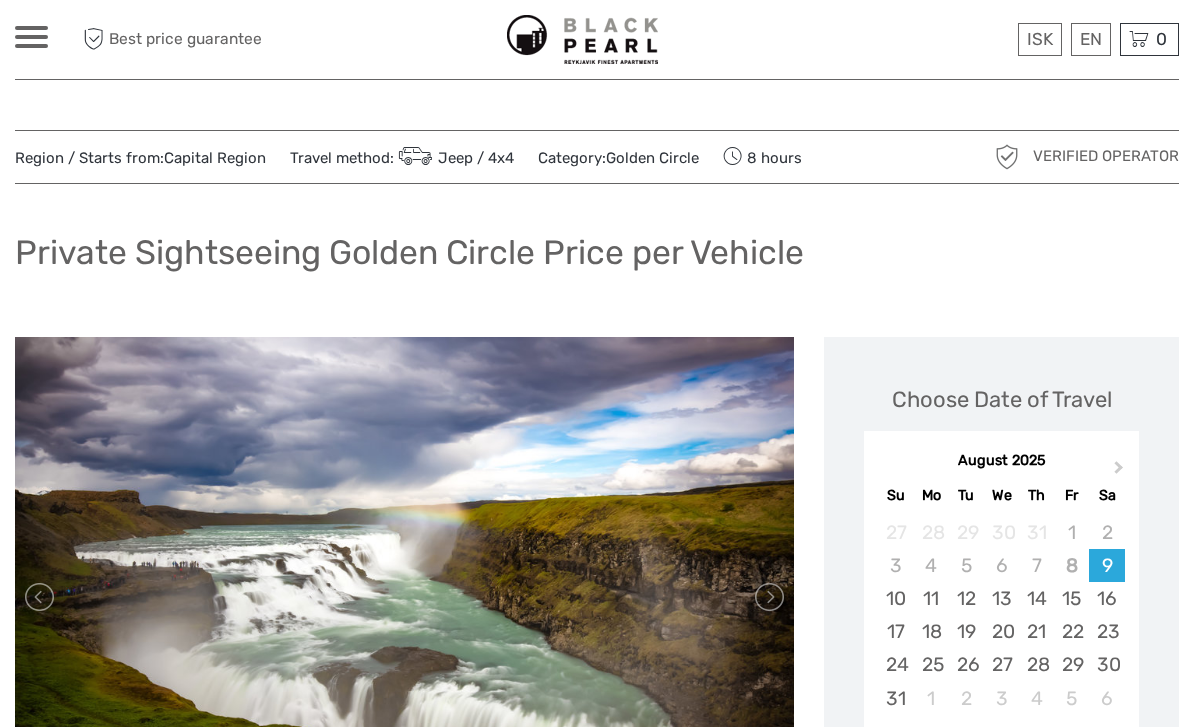 click on "20" at bounding box center [1001, 631] 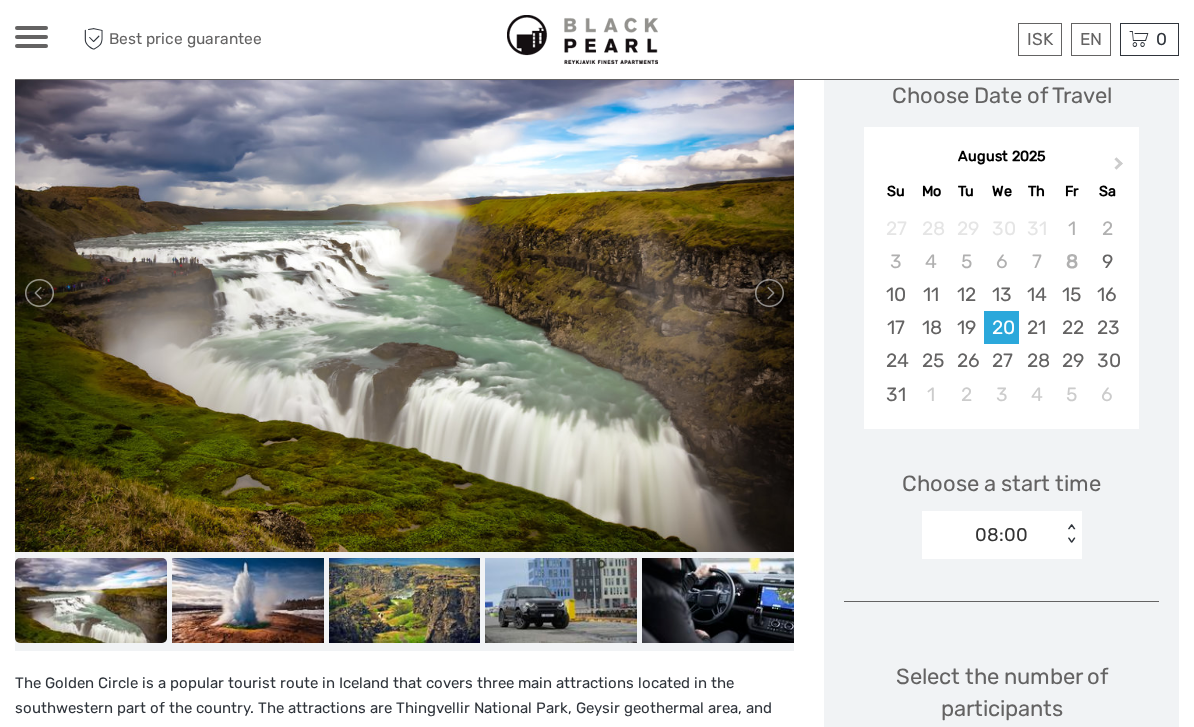 scroll, scrollTop: 361, scrollLeft: 0, axis: vertical 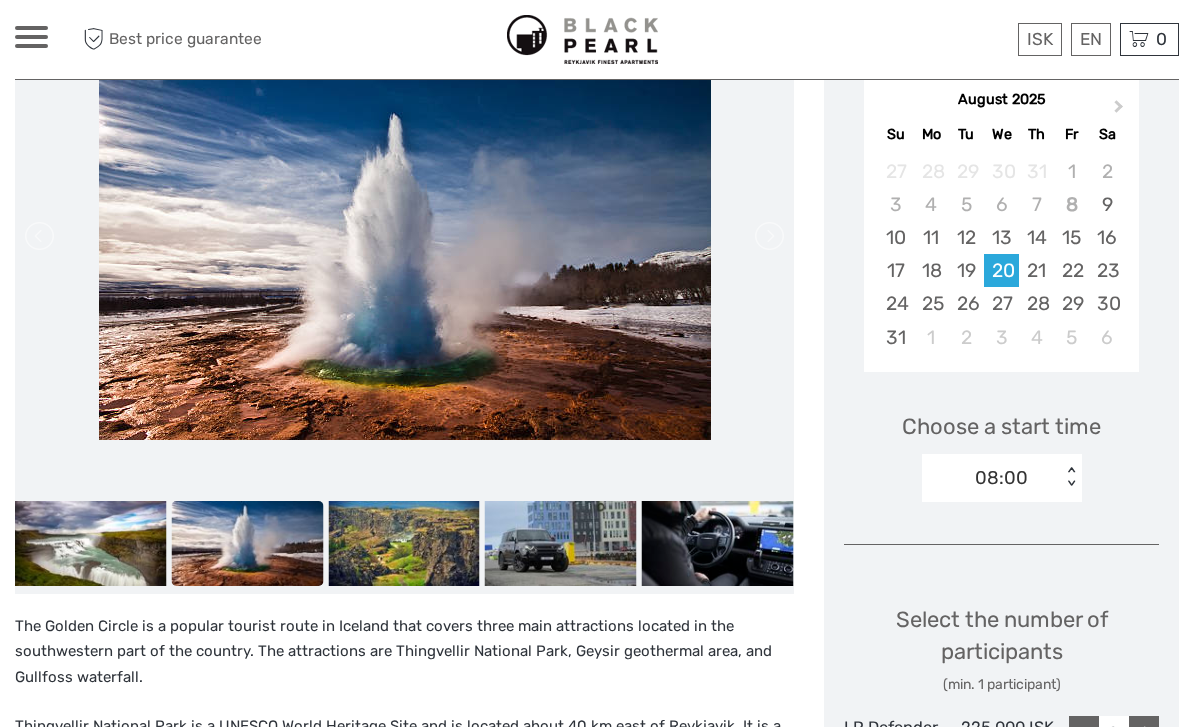 click on "+" at bounding box center [1144, 731] 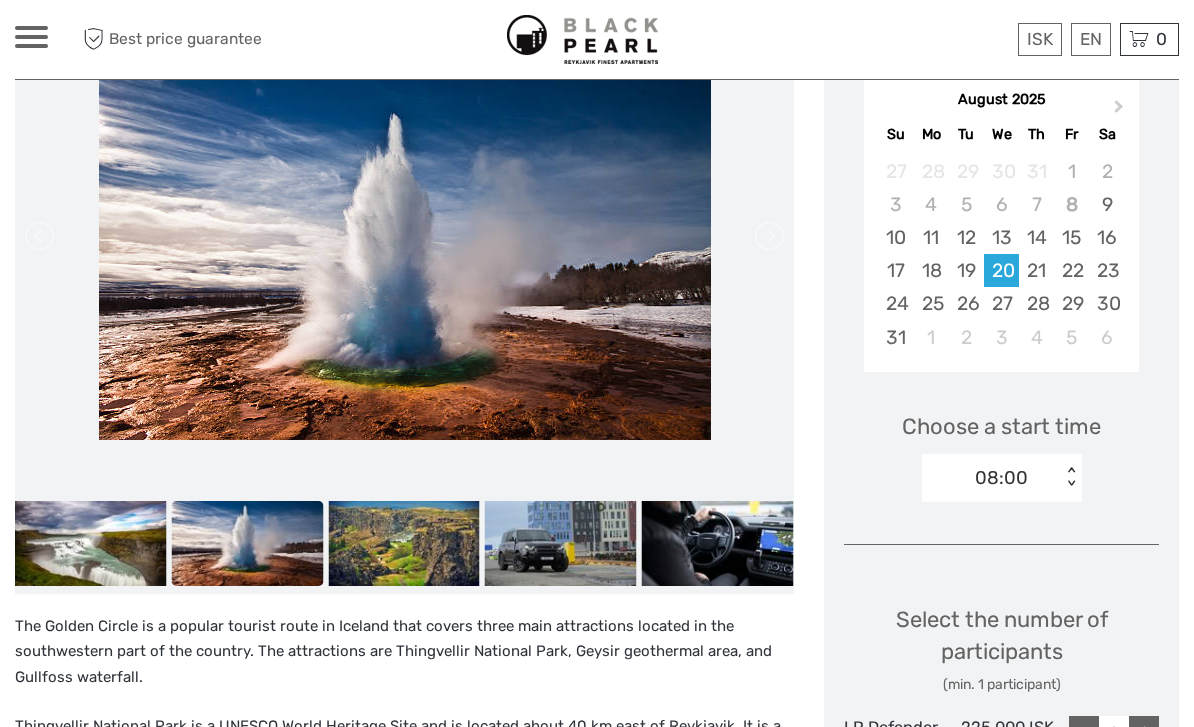 click on "+" at bounding box center (1144, 731) 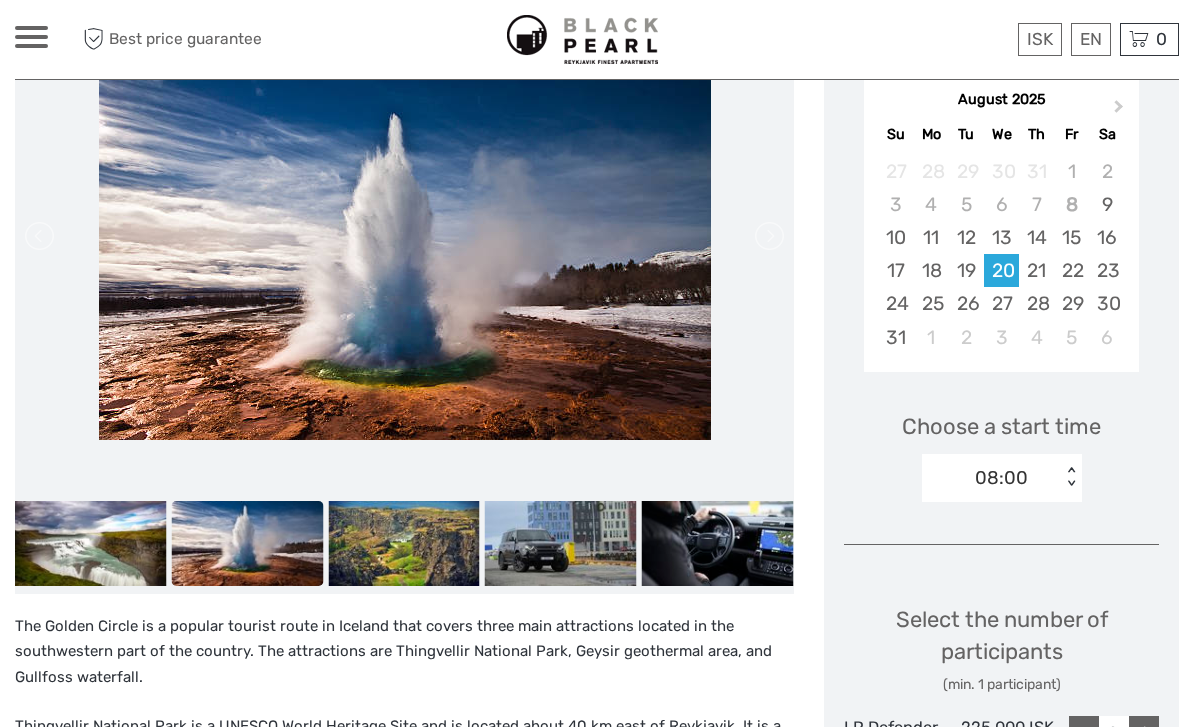 click on "+" at bounding box center (1144, 731) 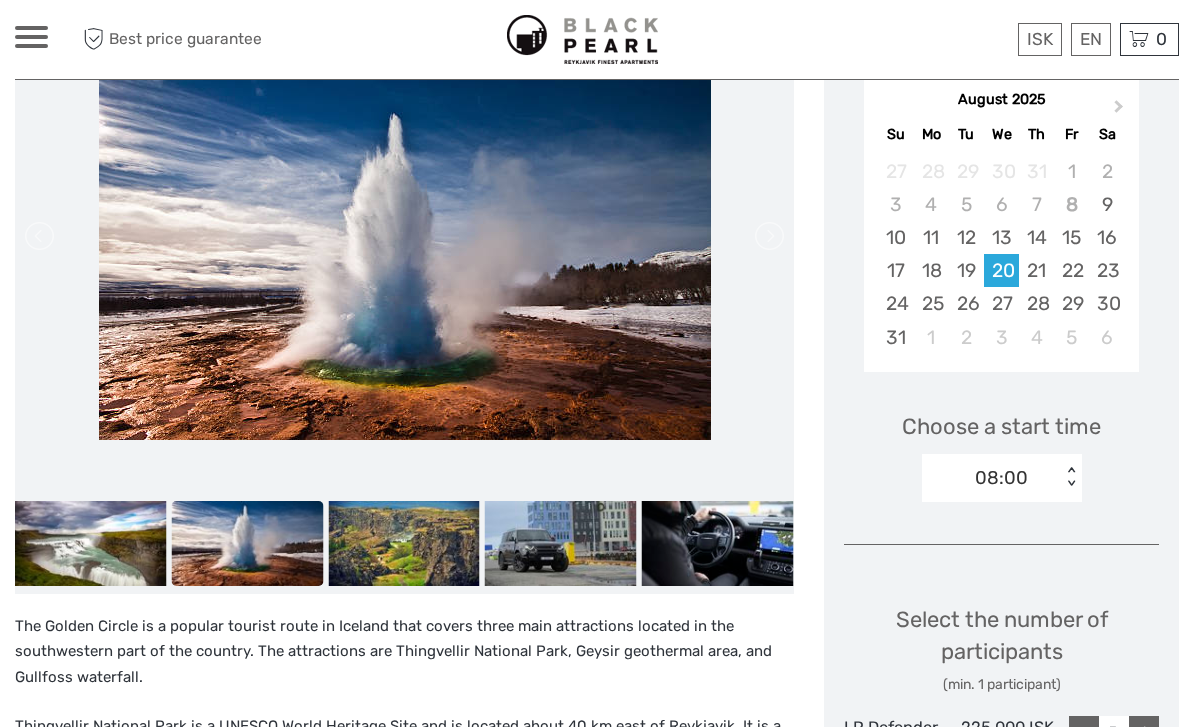 click on "+" at bounding box center [1144, 731] 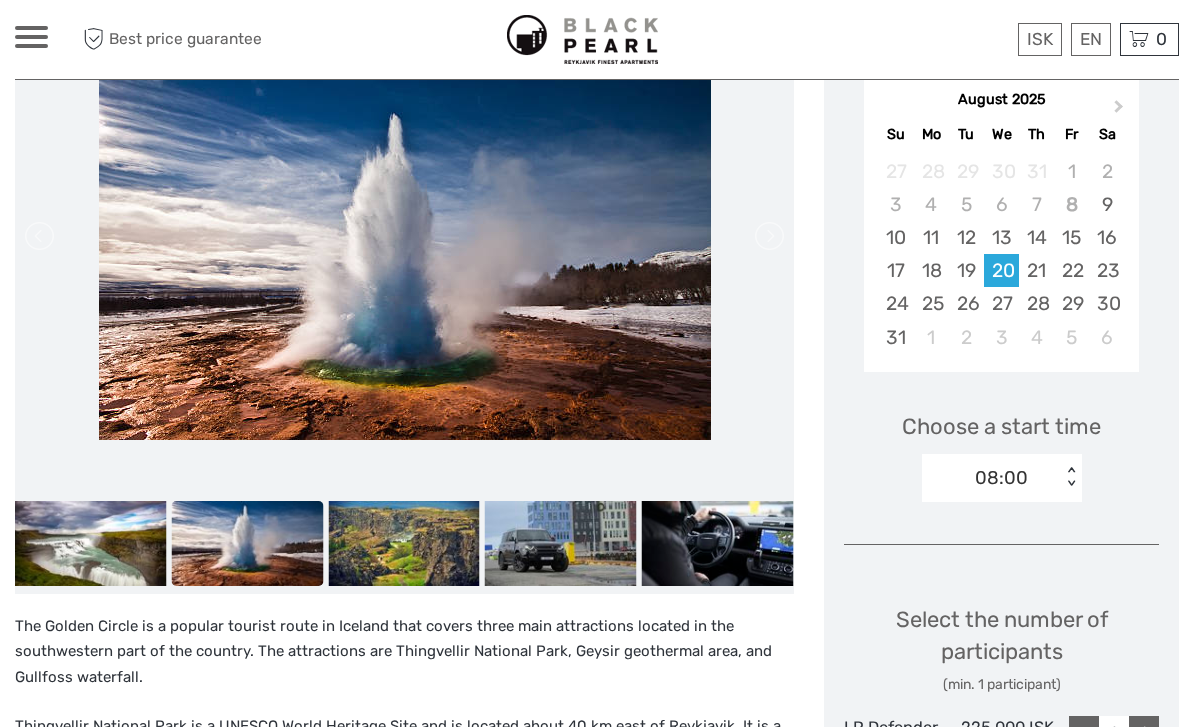 click on "+" at bounding box center [1144, 731] 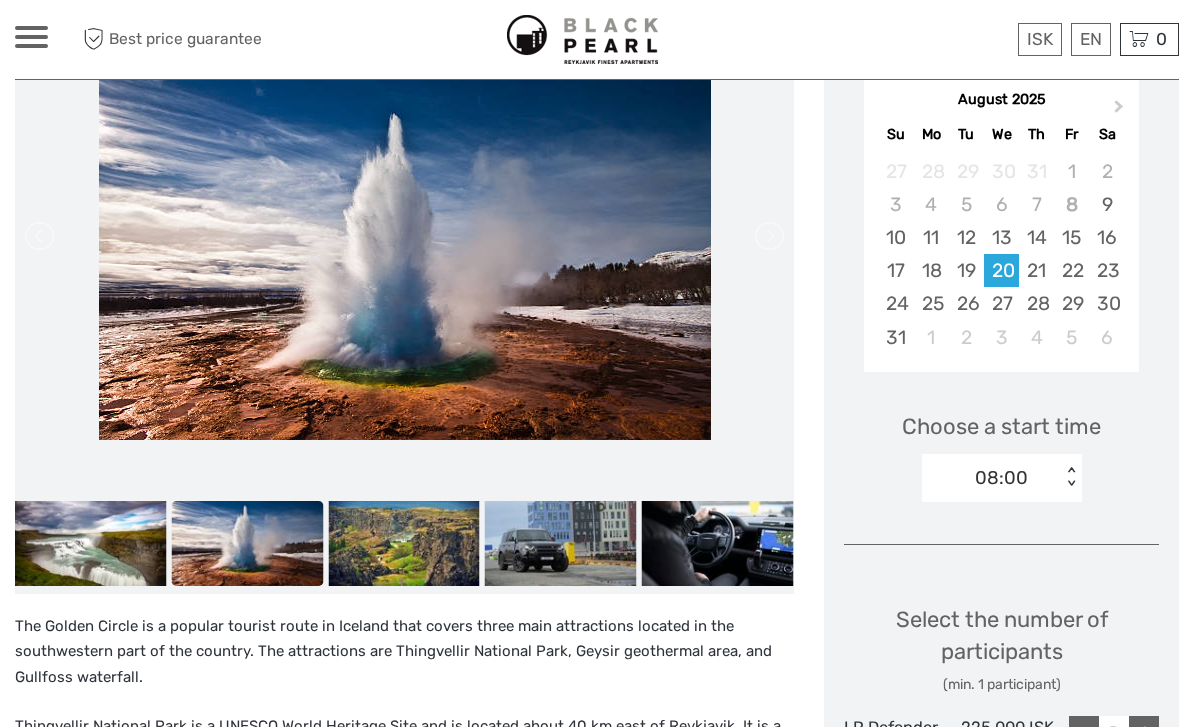 click on "+" at bounding box center [1144, 731] 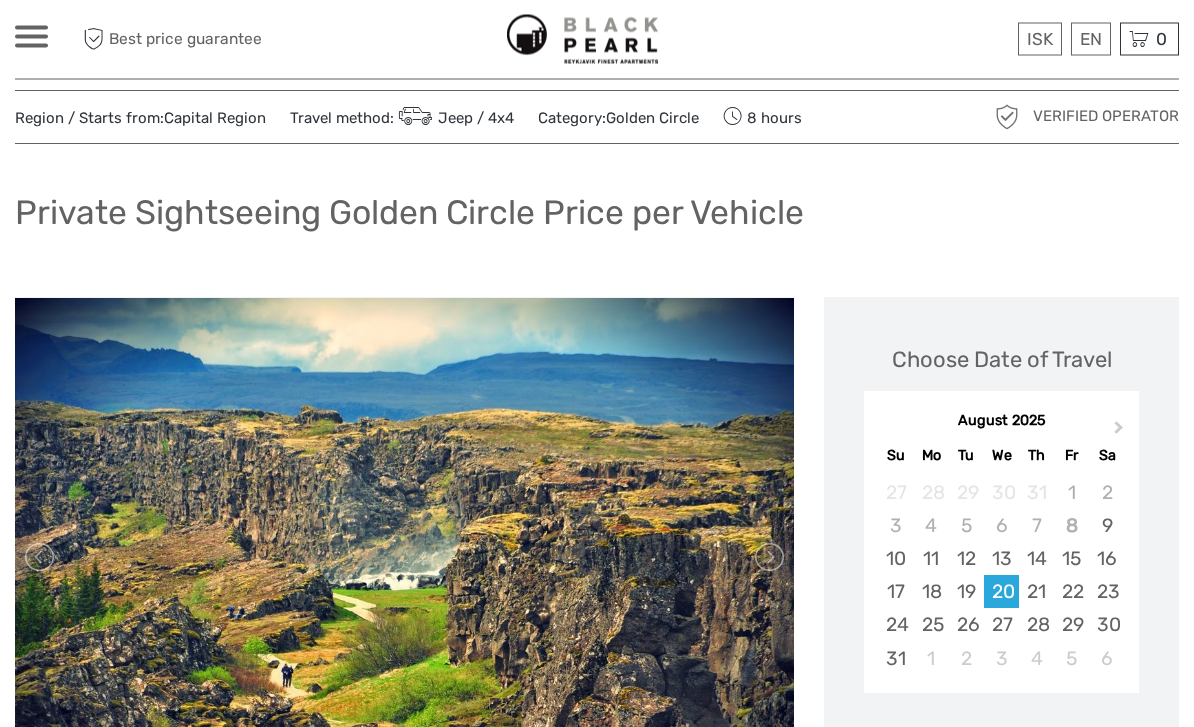 scroll, scrollTop: 0, scrollLeft: 0, axis: both 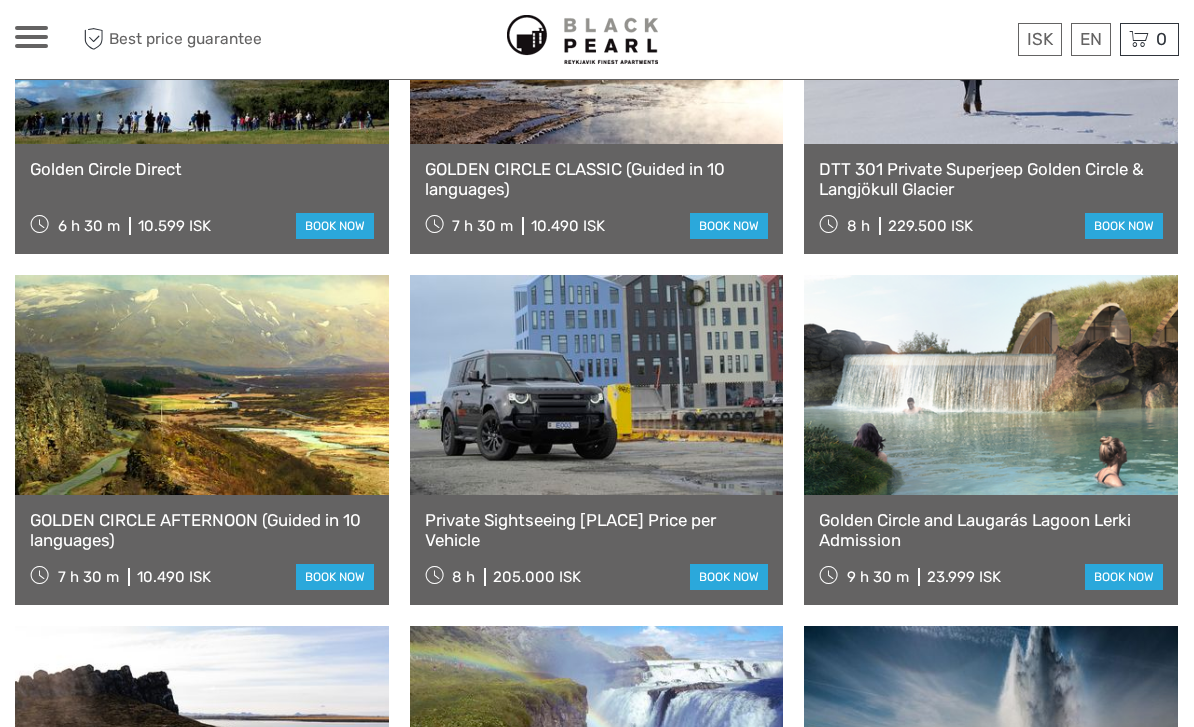click on "Private Sightseeing [PLACE] Price per Vehicle" at bounding box center [597, 530] 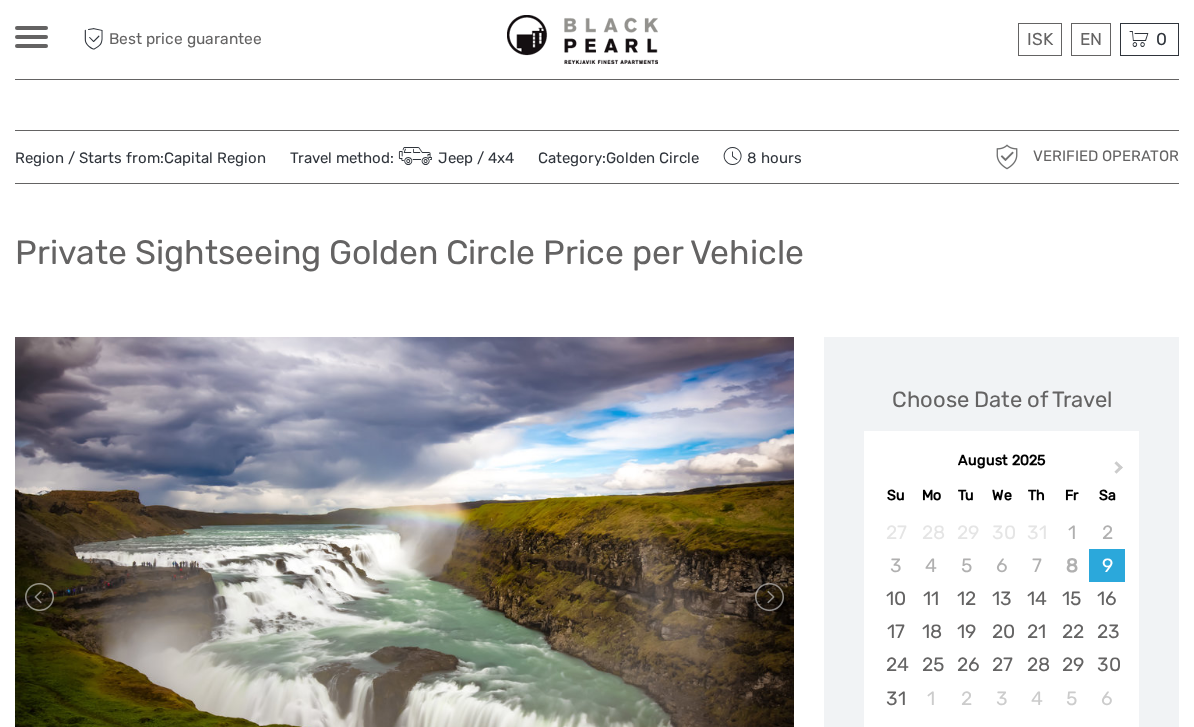 scroll, scrollTop: 0, scrollLeft: 0, axis: both 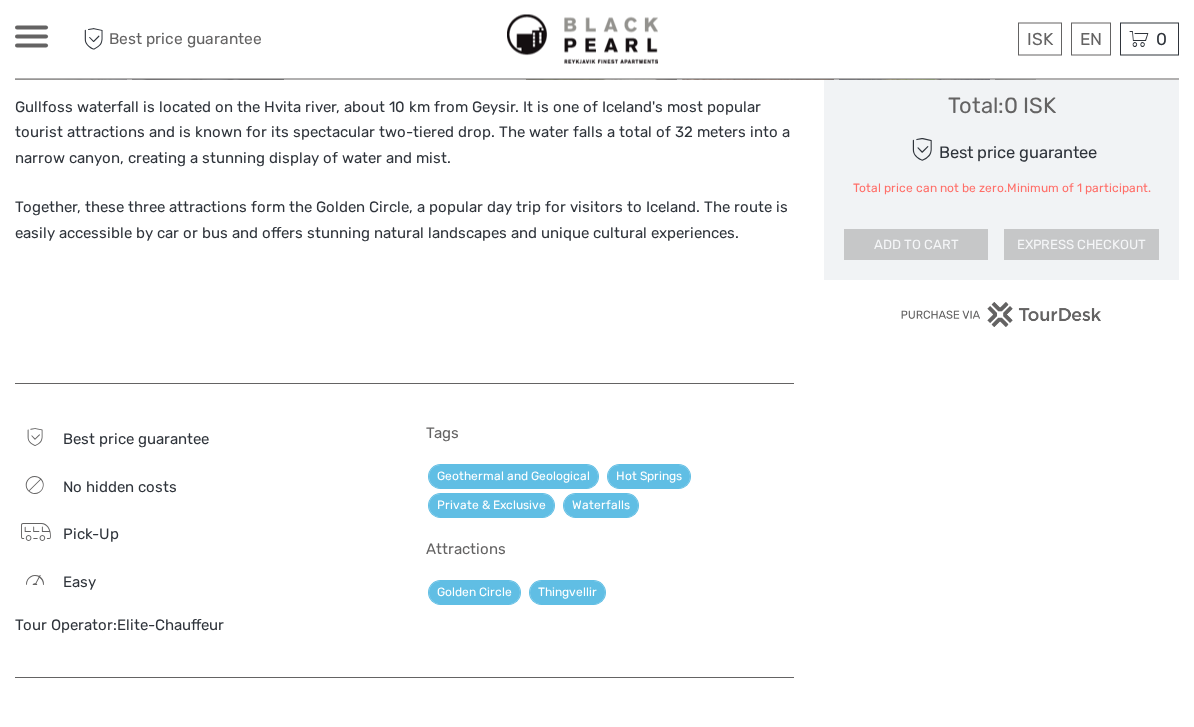 click on "Elite-Chauffeur" at bounding box center [170, 626] 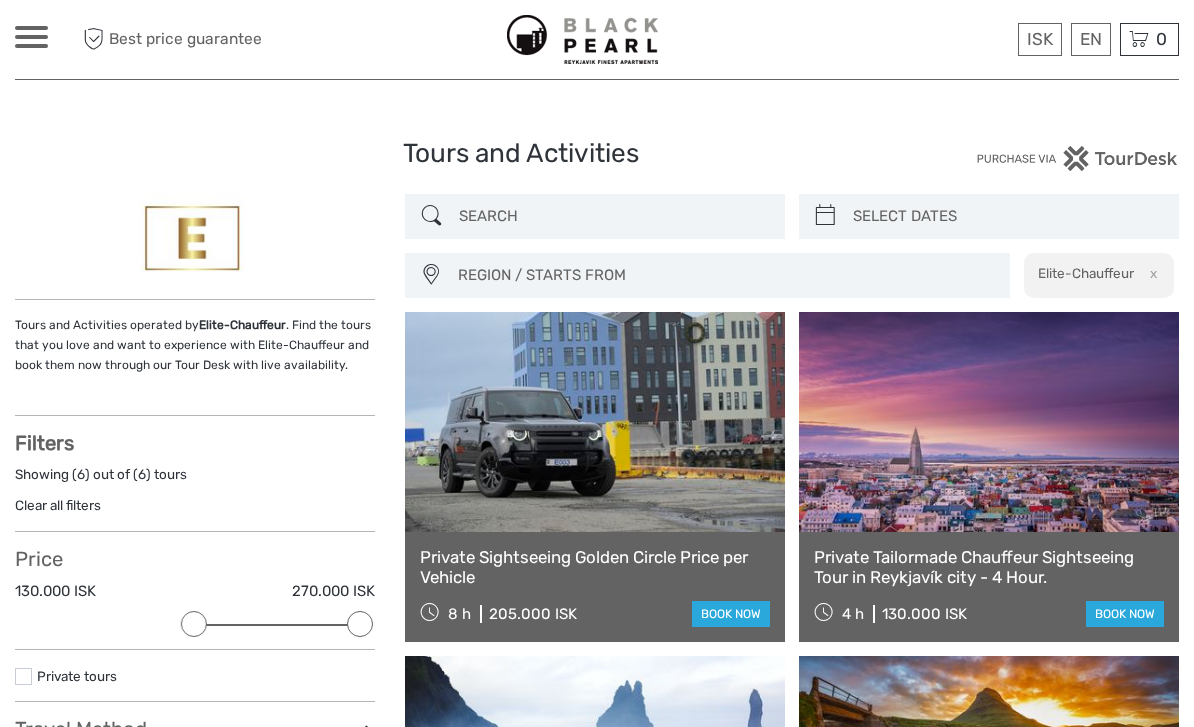 select 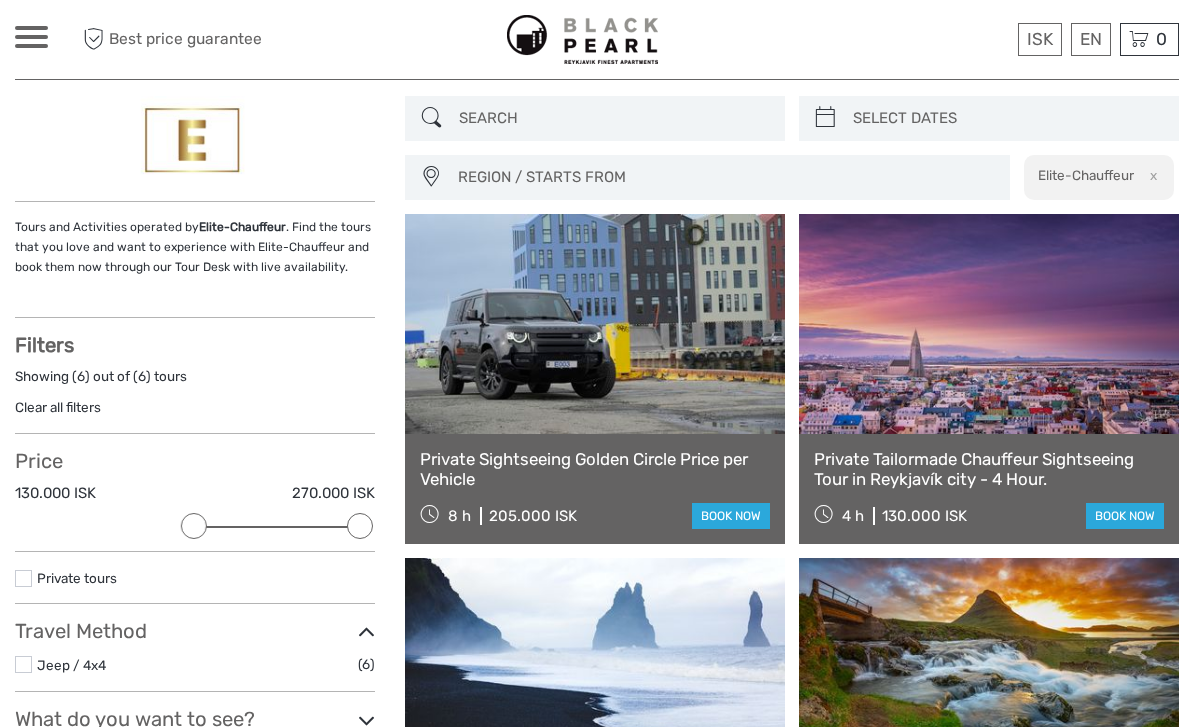 scroll, scrollTop: 45, scrollLeft: 0, axis: vertical 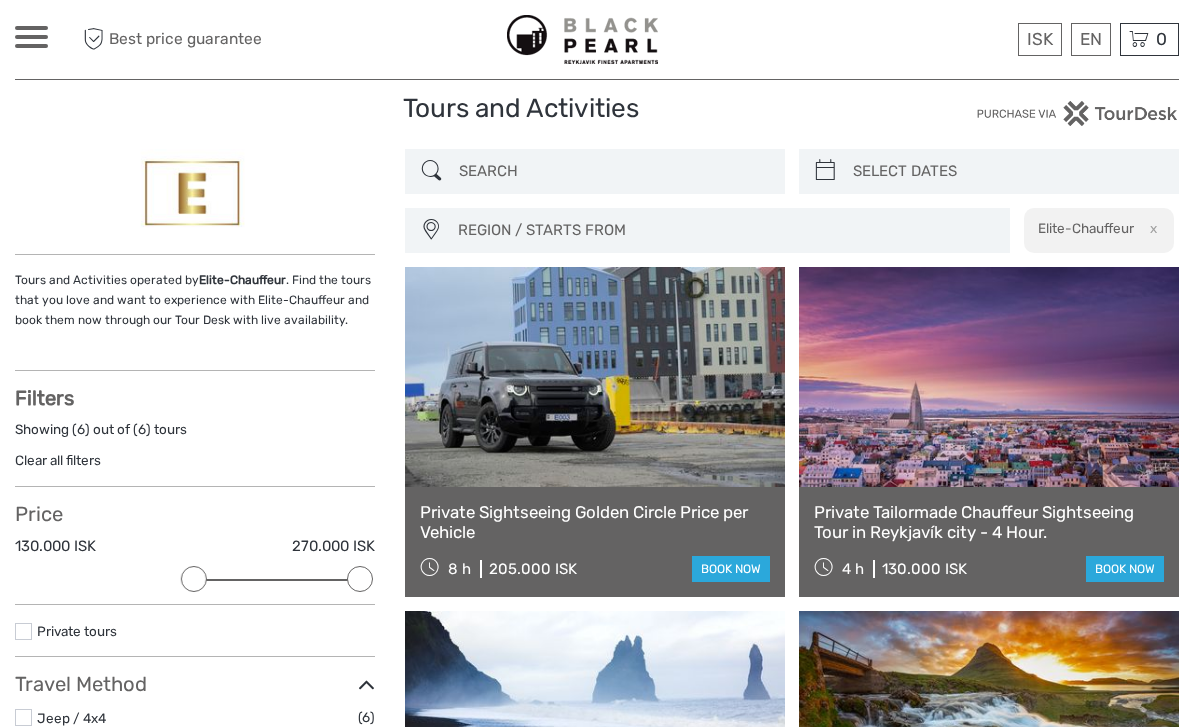 click on "Private Sightseeing [PLACE] Price per Vehicle" at bounding box center [595, 522] 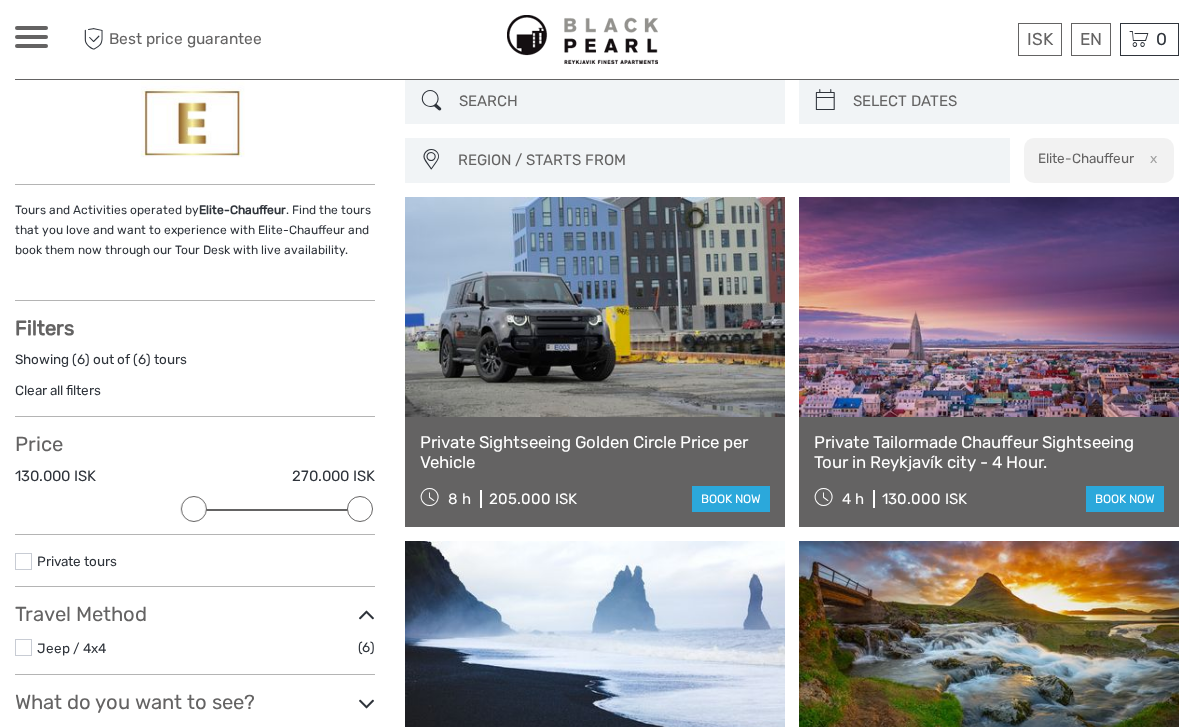 scroll, scrollTop: 0, scrollLeft: 0, axis: both 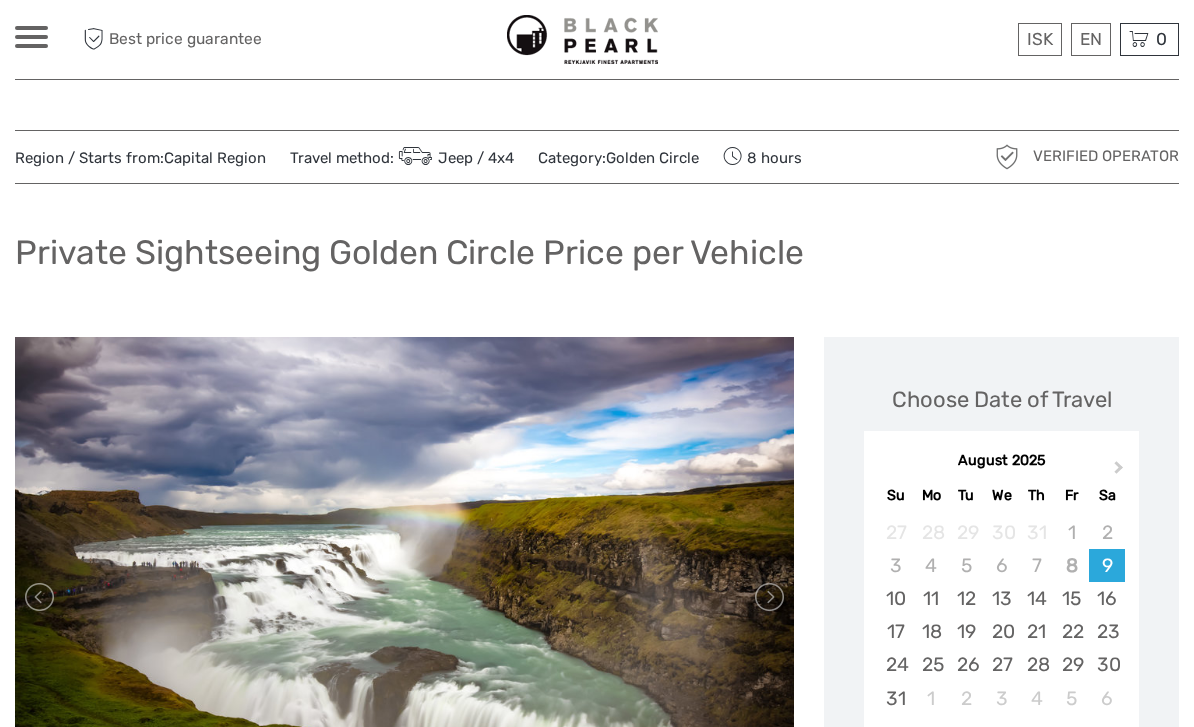 click on "20" at bounding box center [1001, 631] 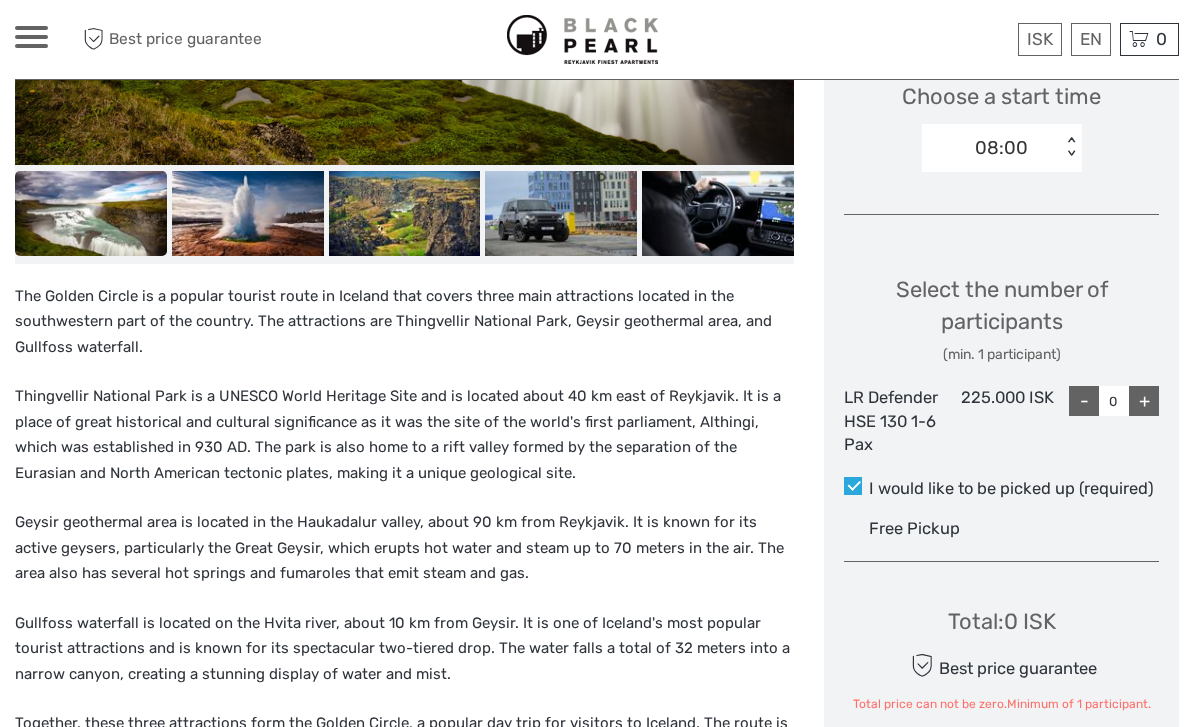scroll, scrollTop: 711, scrollLeft: 0, axis: vertical 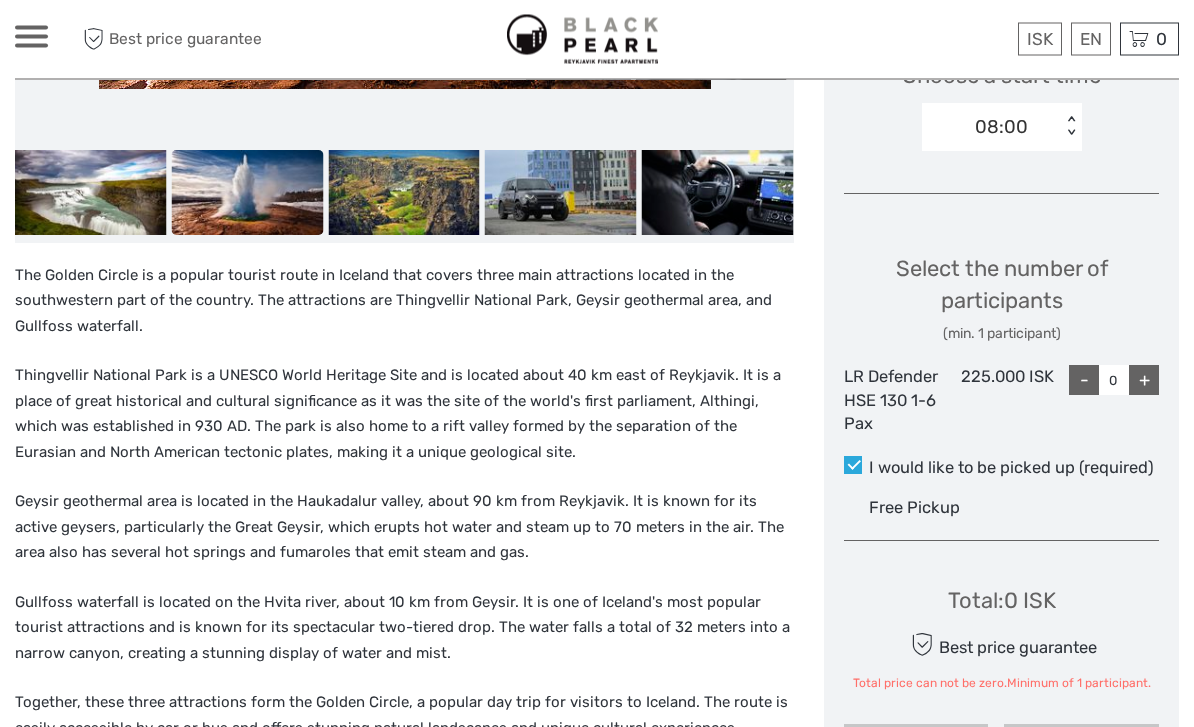 click on "+" at bounding box center (1144, 381) 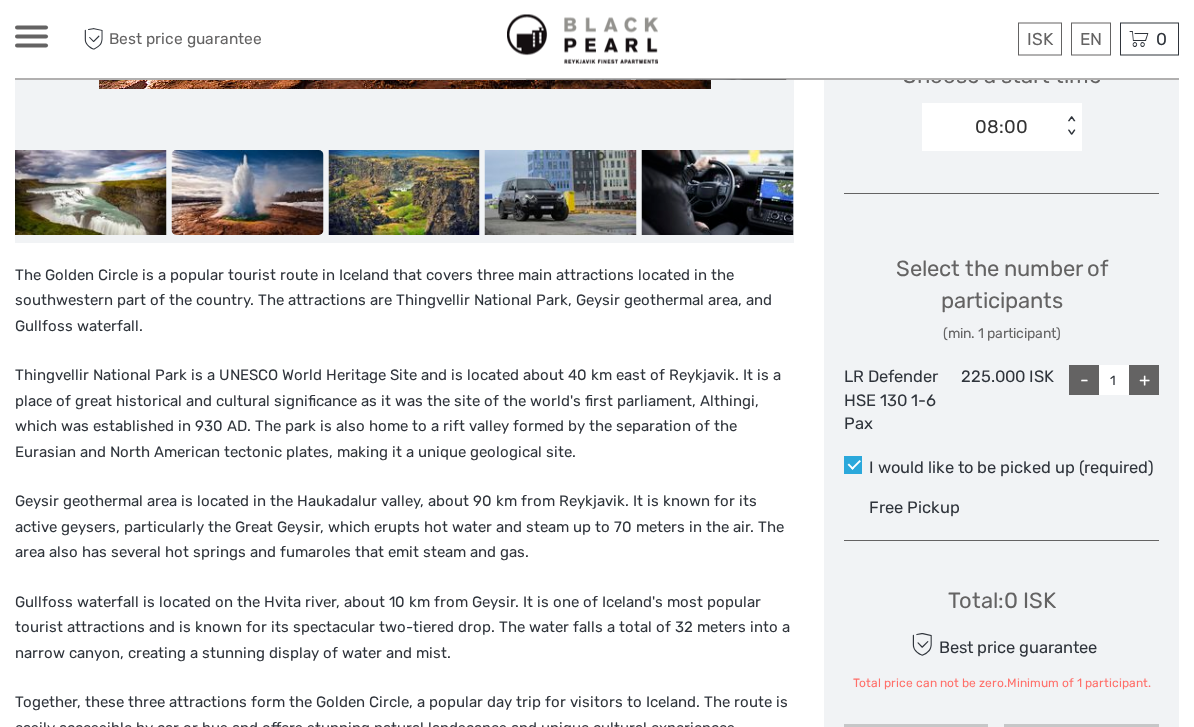 click on "- 1 +" at bounding box center [1106, 401] 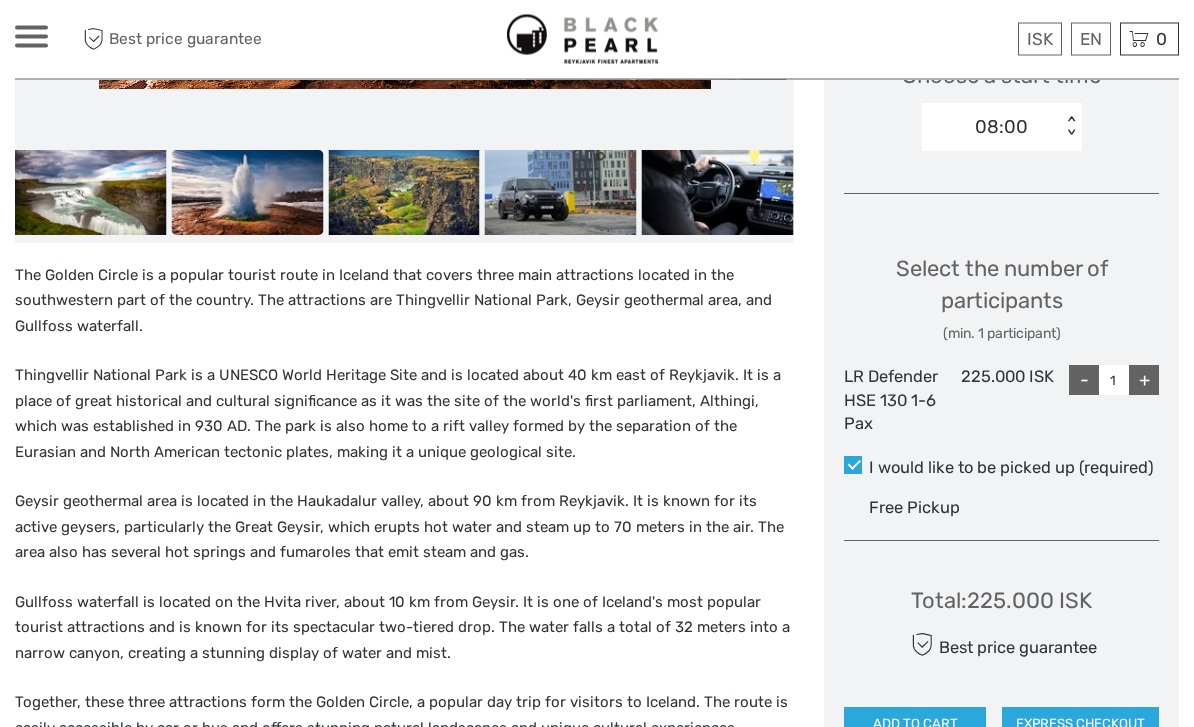 scroll, scrollTop: 712, scrollLeft: 0, axis: vertical 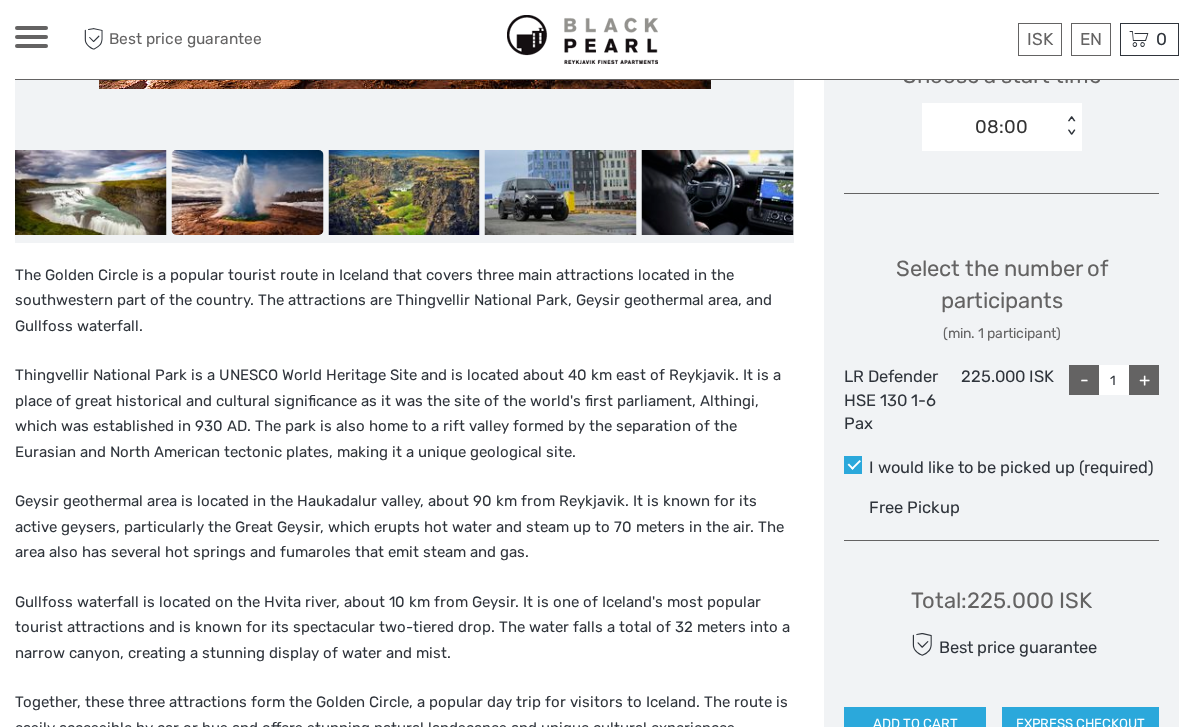 click on "+" at bounding box center [1144, 380] 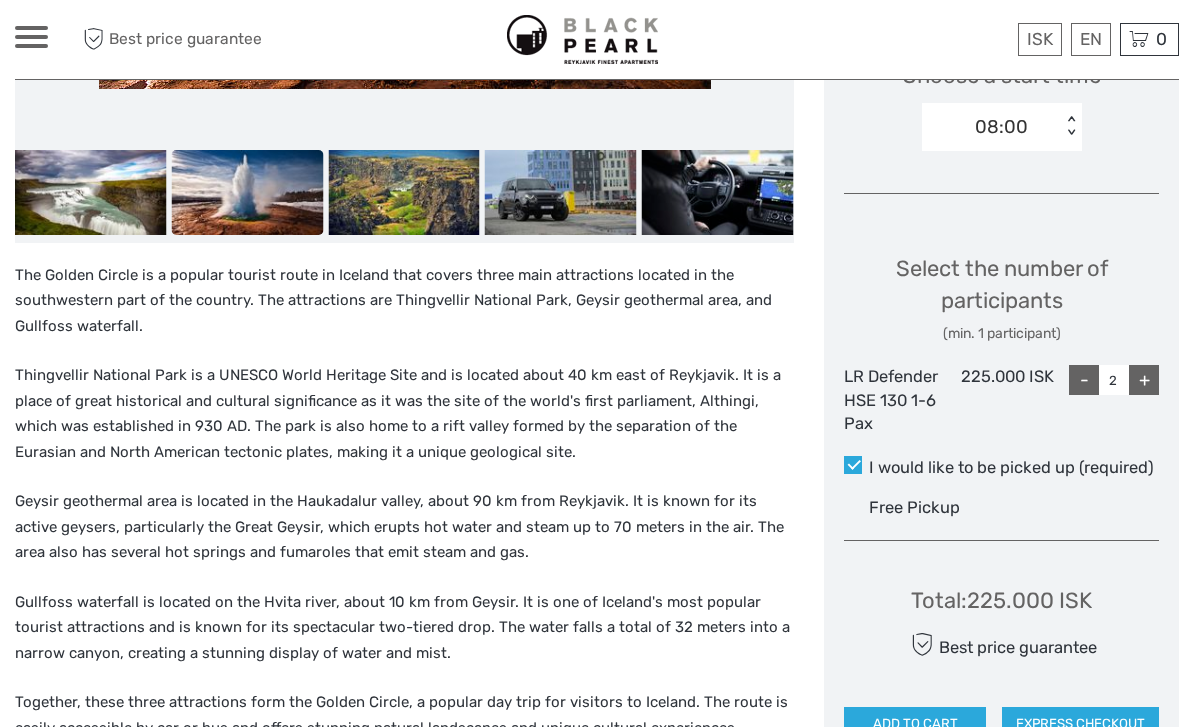 click on "+" at bounding box center (1144, 380) 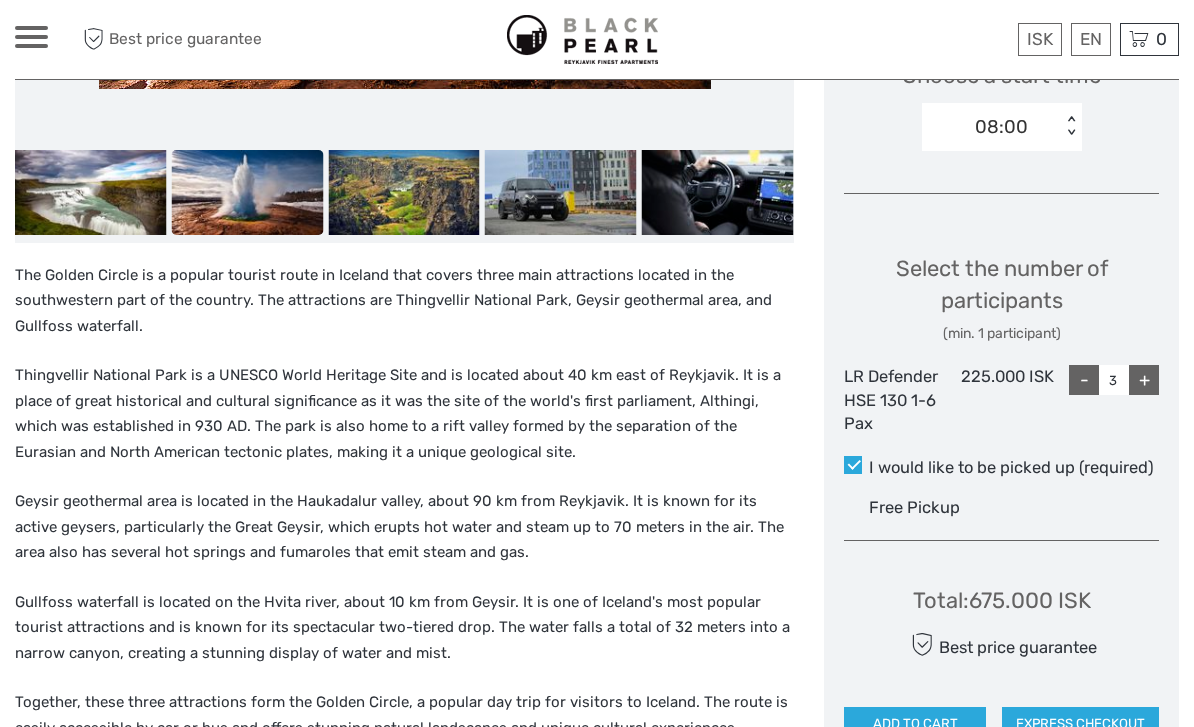 click on "+" at bounding box center [1144, 380] 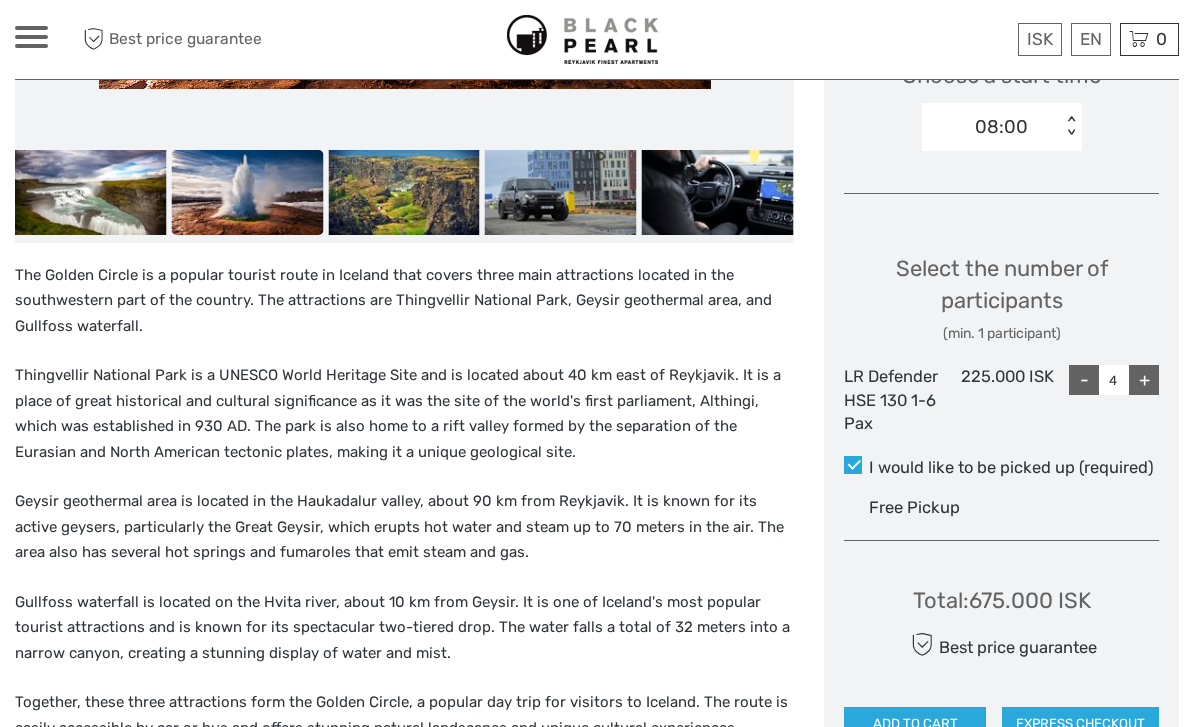 click on "+" at bounding box center (1144, 380) 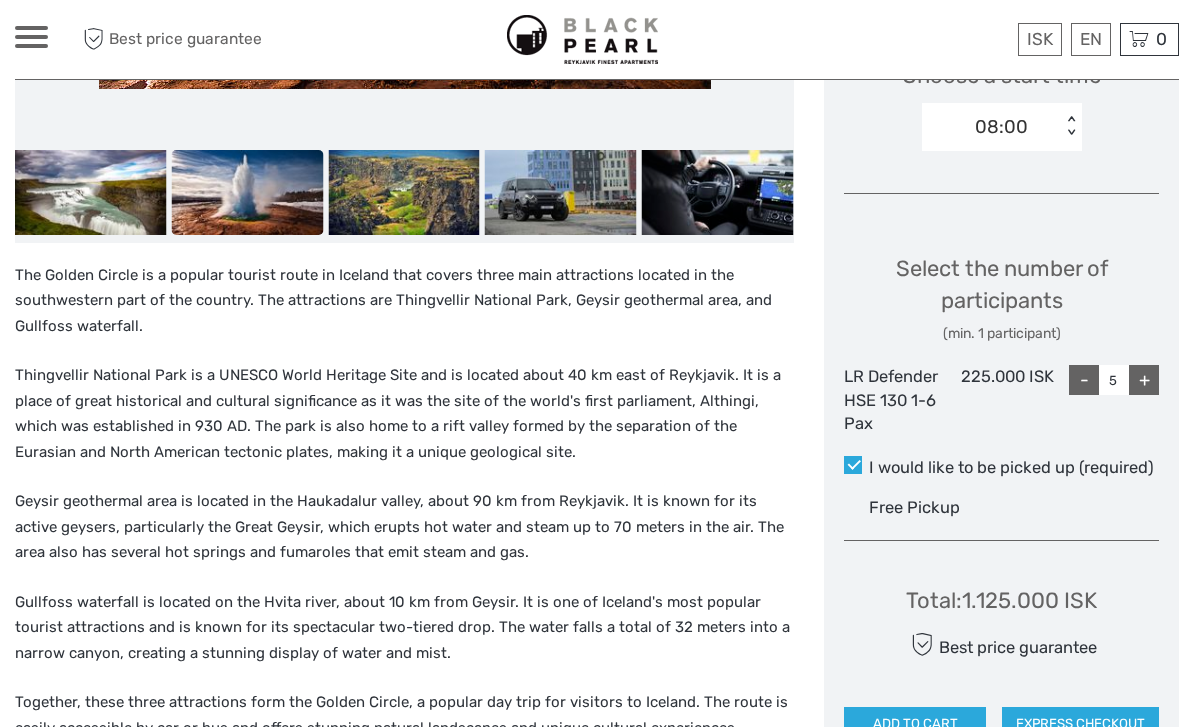 click on "+" at bounding box center (1144, 380) 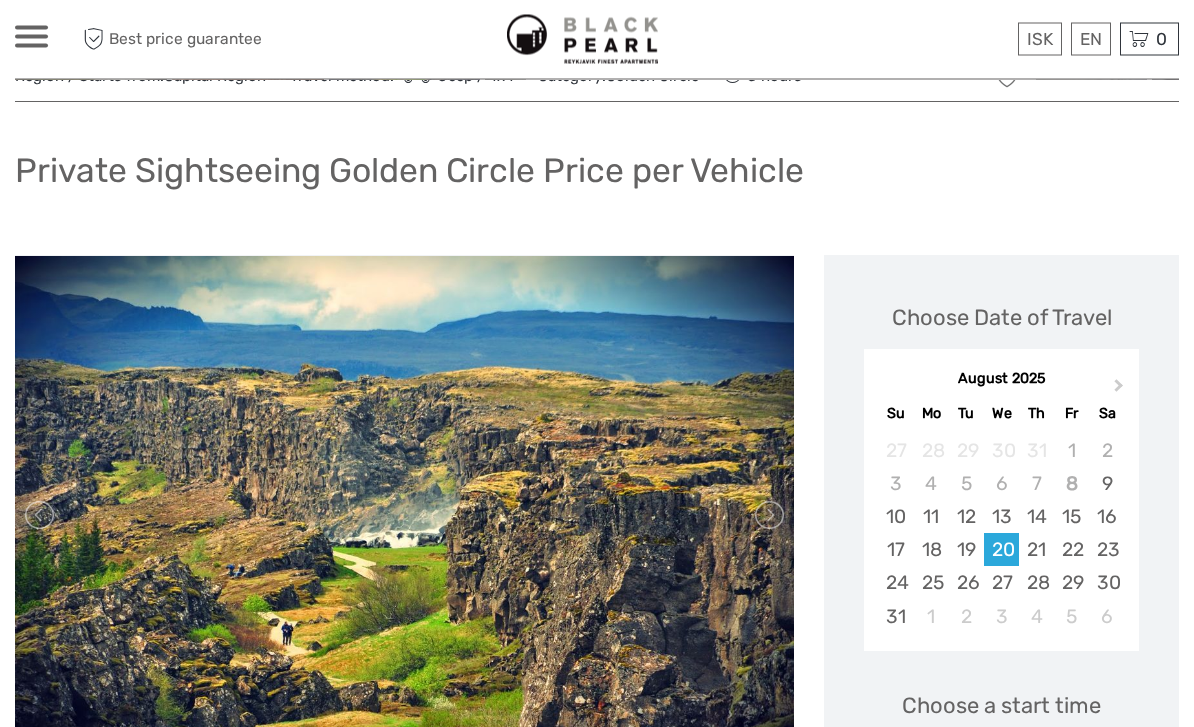 scroll, scrollTop: 0, scrollLeft: 0, axis: both 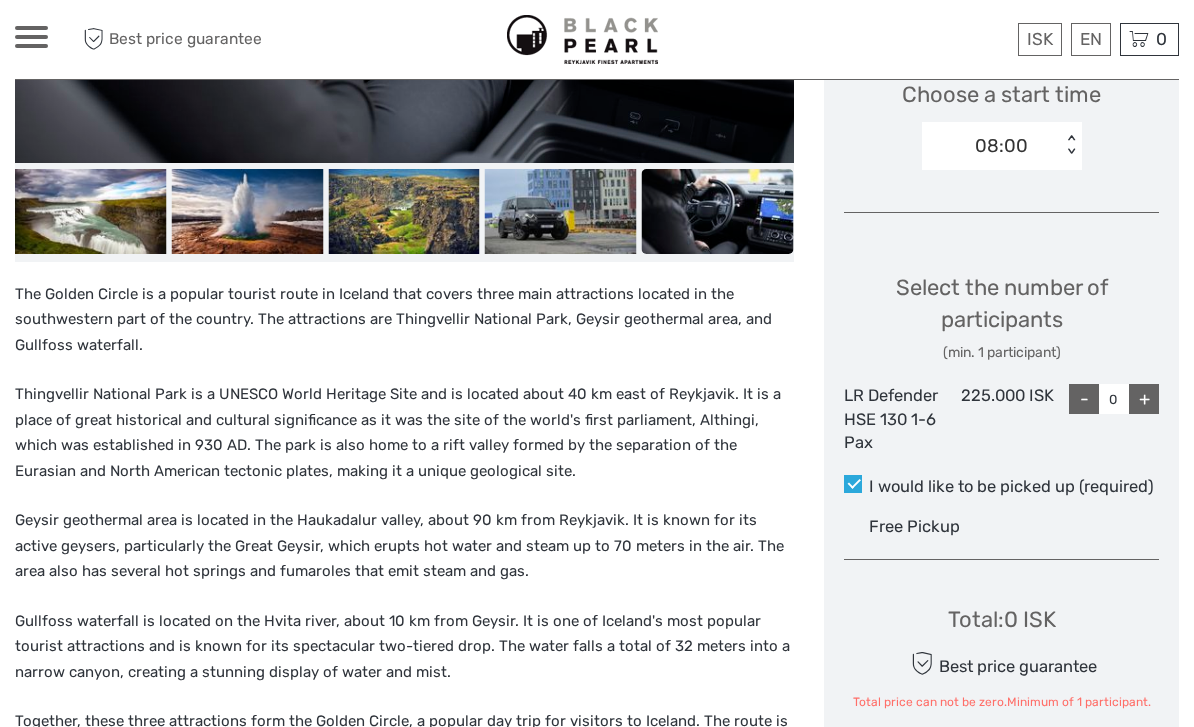 click on "+" at bounding box center [1144, 399] 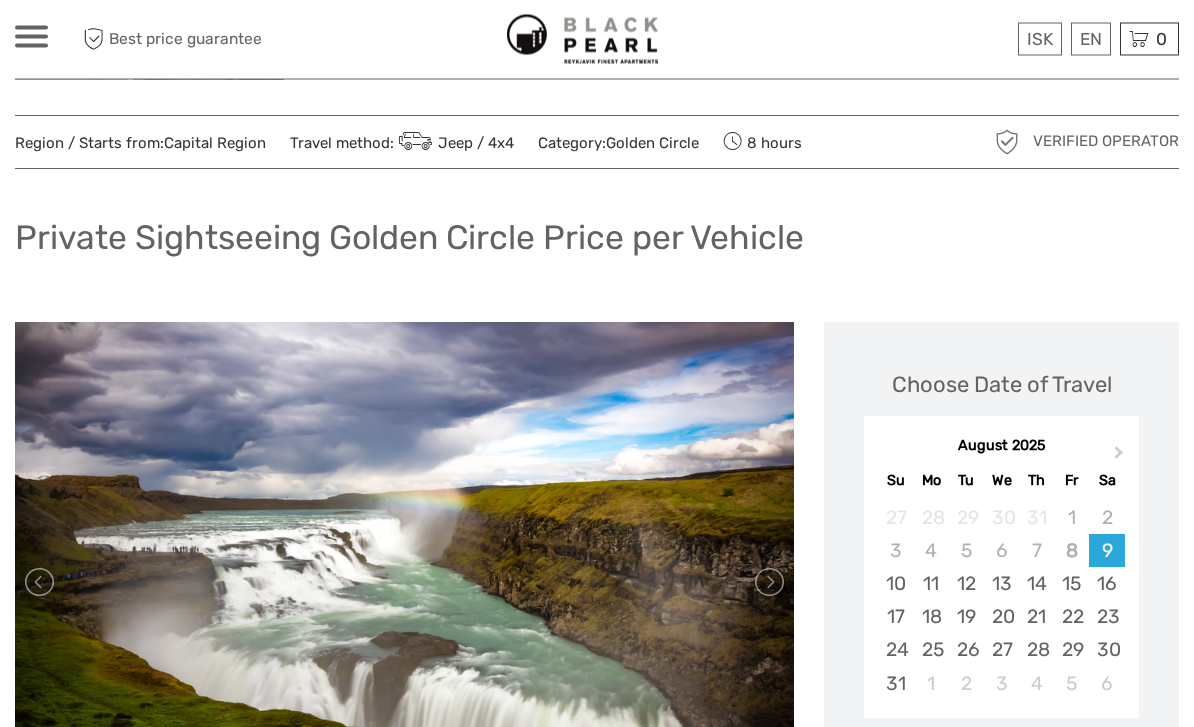 scroll, scrollTop: 0, scrollLeft: 0, axis: both 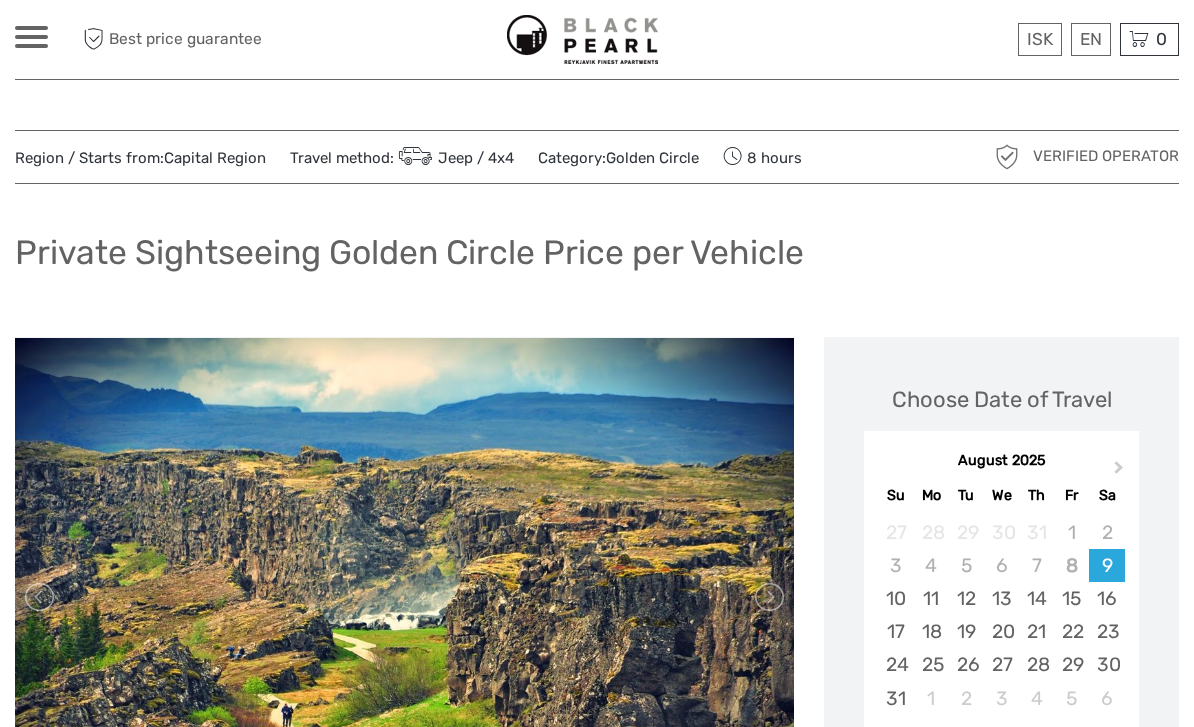 click on "ISK
ISK
€
$
£
EN
English
Español
Deutsch
Tours
Multi-day tours
Transfers
Car rental
More
Food & drink
Travel Articles
Back to Hotel
Food & drink
Travel Articles
Back to Hotel
Best price guarantee
Best price guarantee
ISK
ISK
€
$
£
EN
English
Español" at bounding box center (597, 1459) 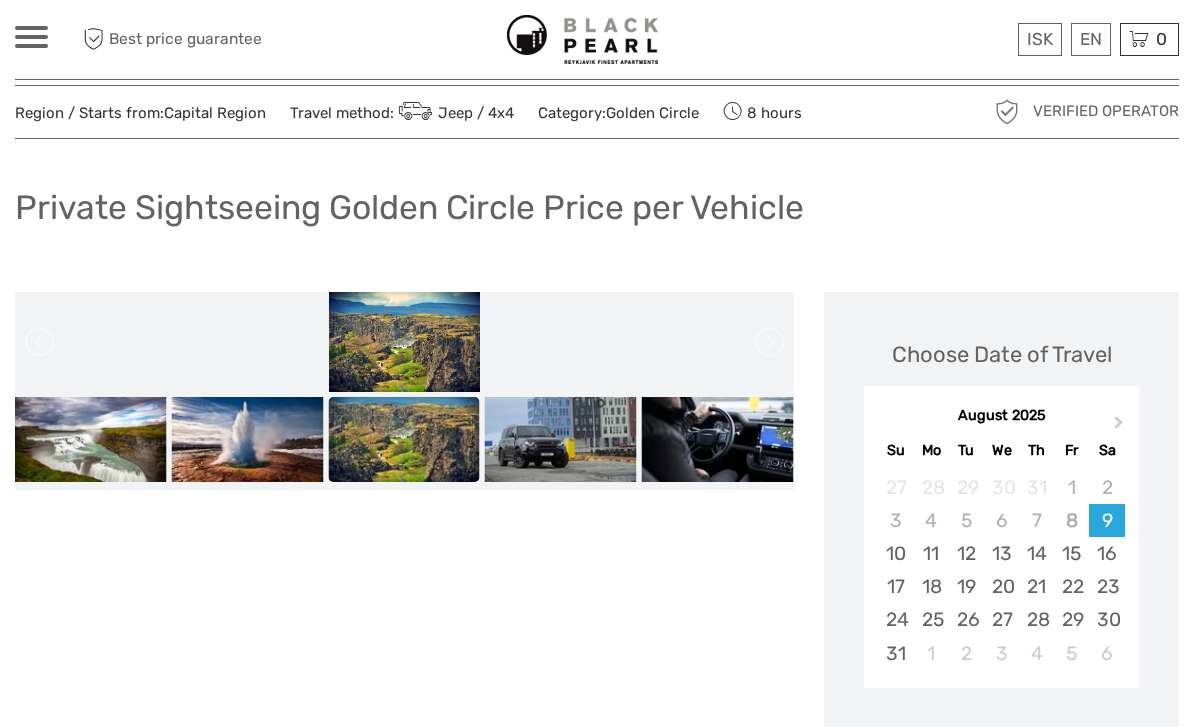 scroll, scrollTop: 0, scrollLeft: 0, axis: both 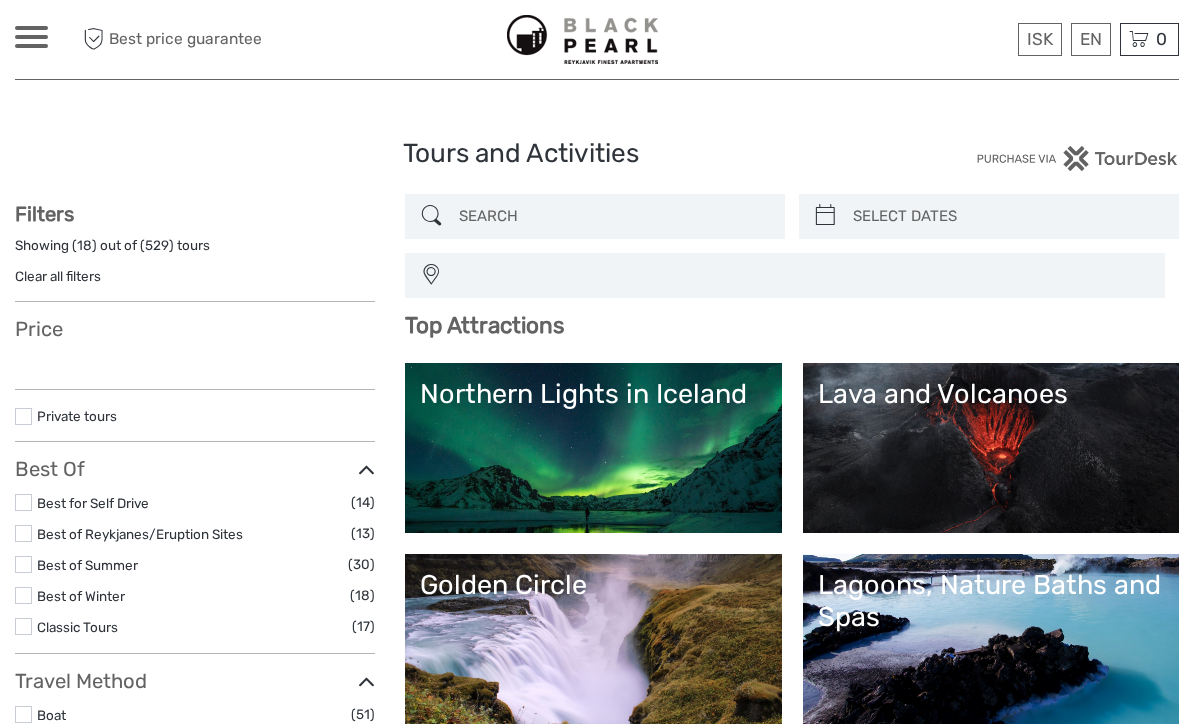 select 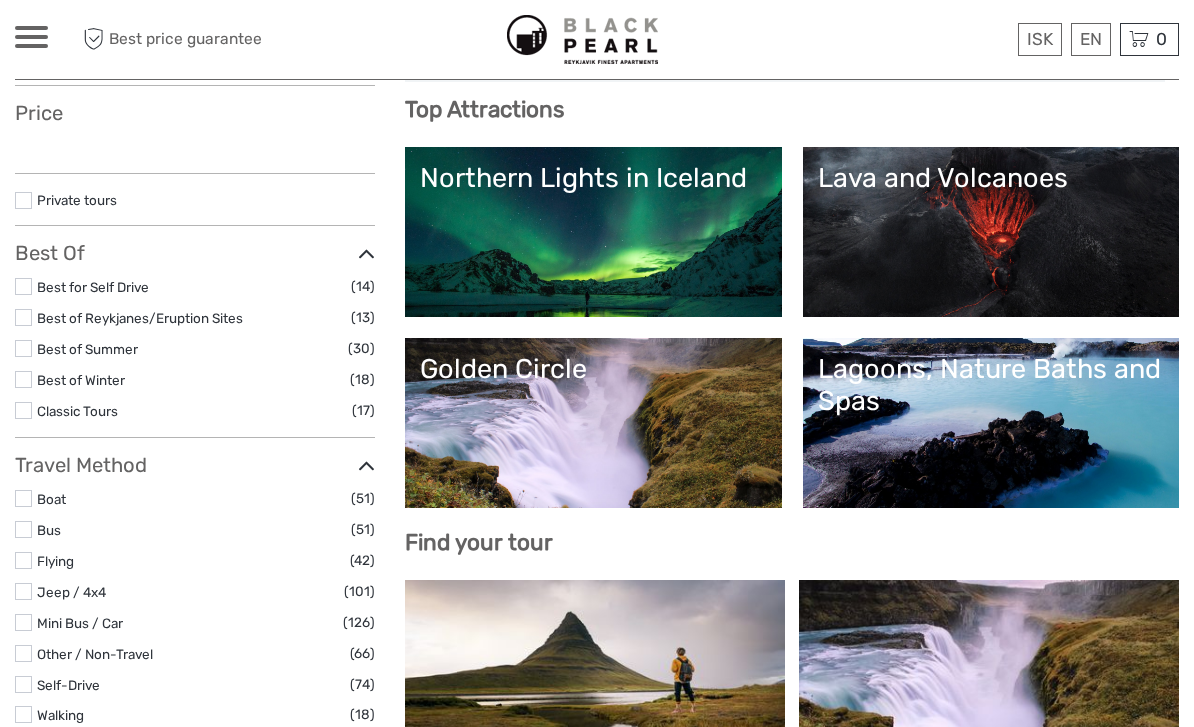scroll, scrollTop: 0, scrollLeft: 0, axis: both 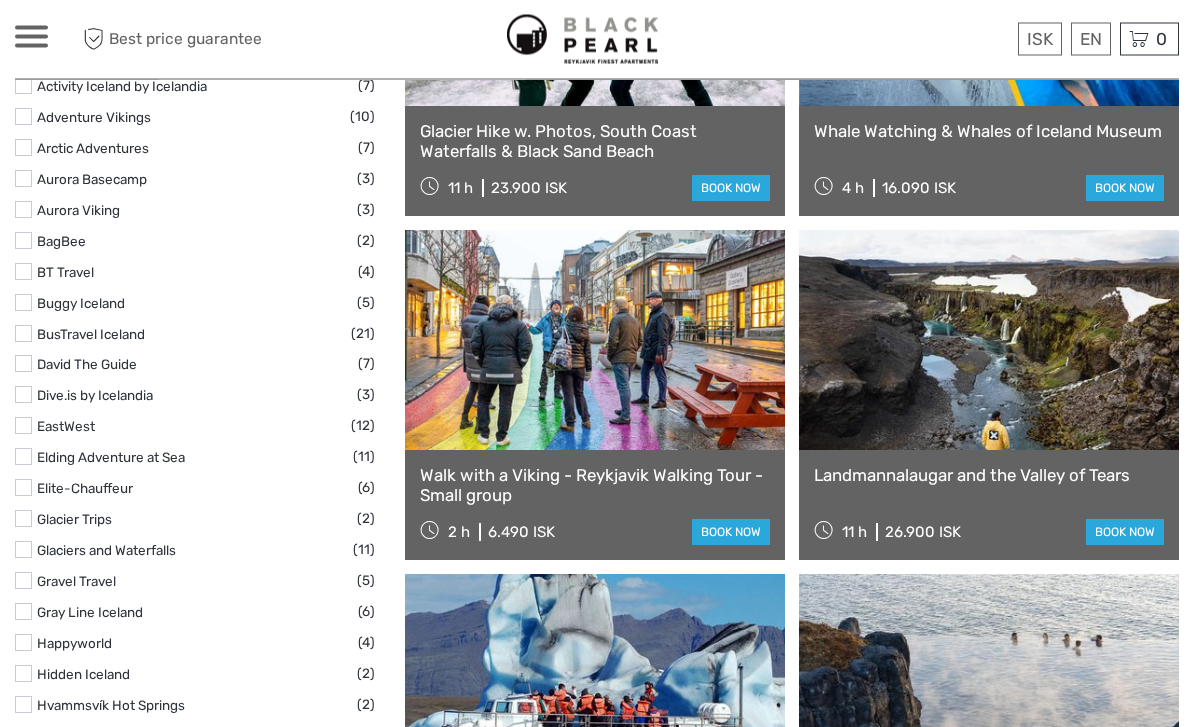 click at bounding box center (595, 341) 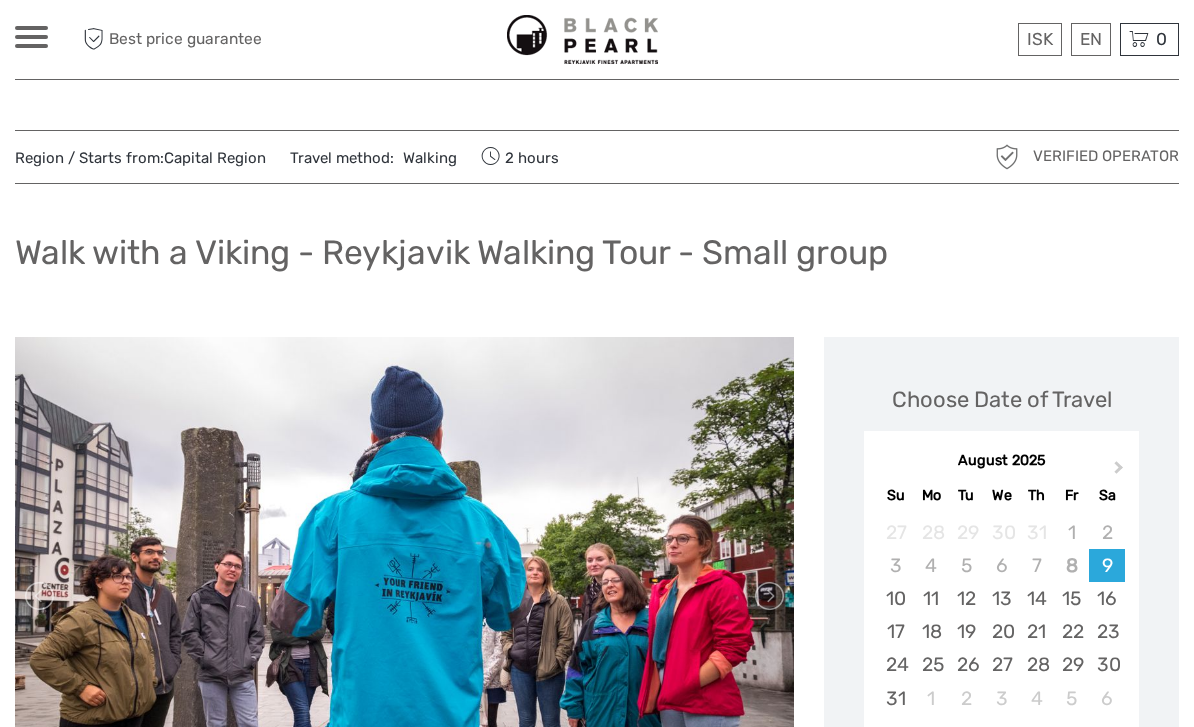 scroll, scrollTop: 0, scrollLeft: 0, axis: both 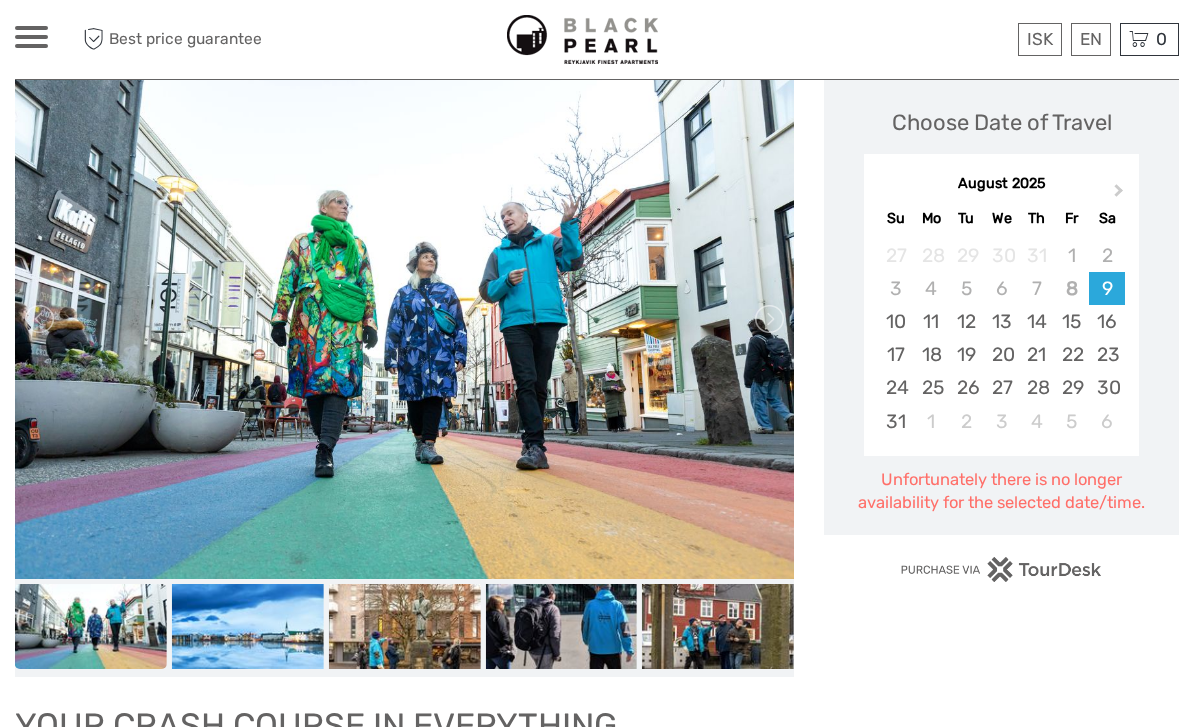 click on "17" at bounding box center [895, 354] 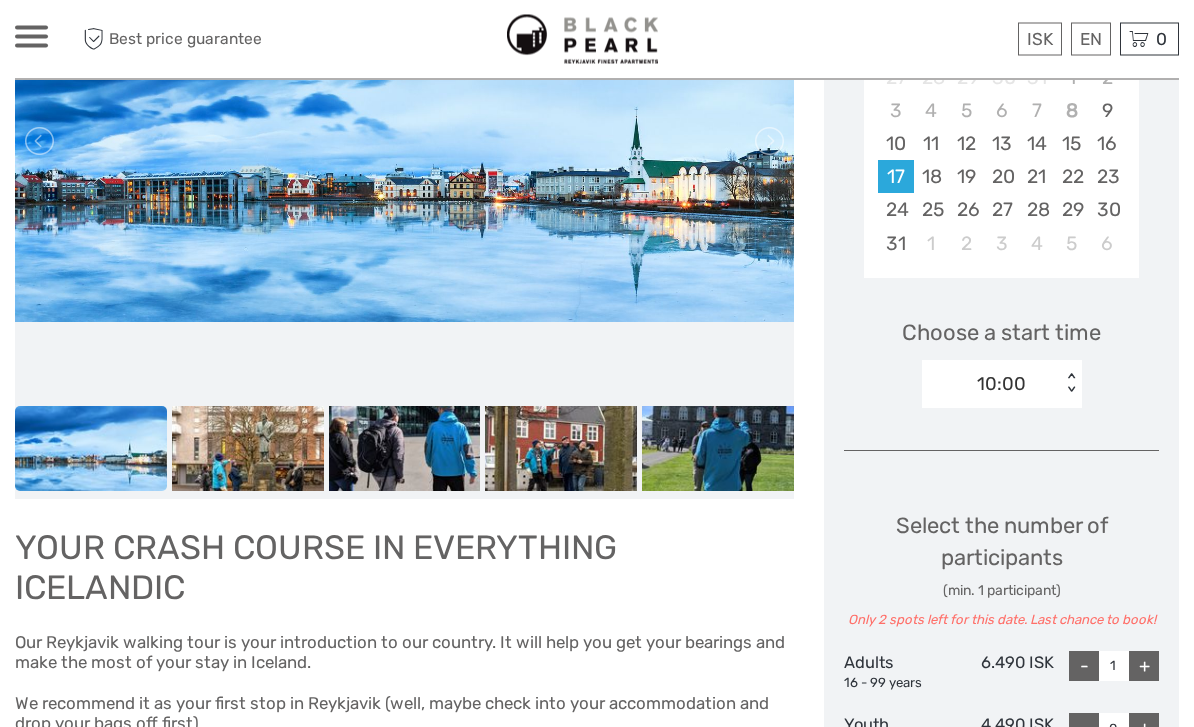 scroll, scrollTop: 455, scrollLeft: 0, axis: vertical 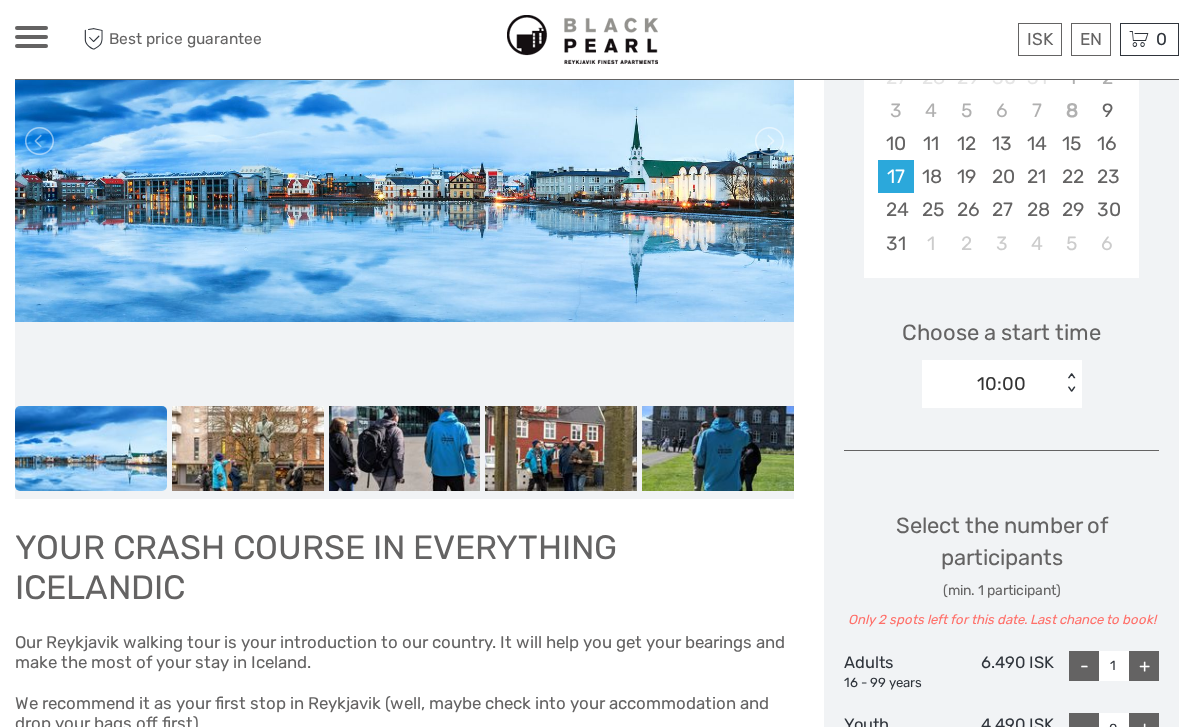 click on "+" at bounding box center [1144, 666] 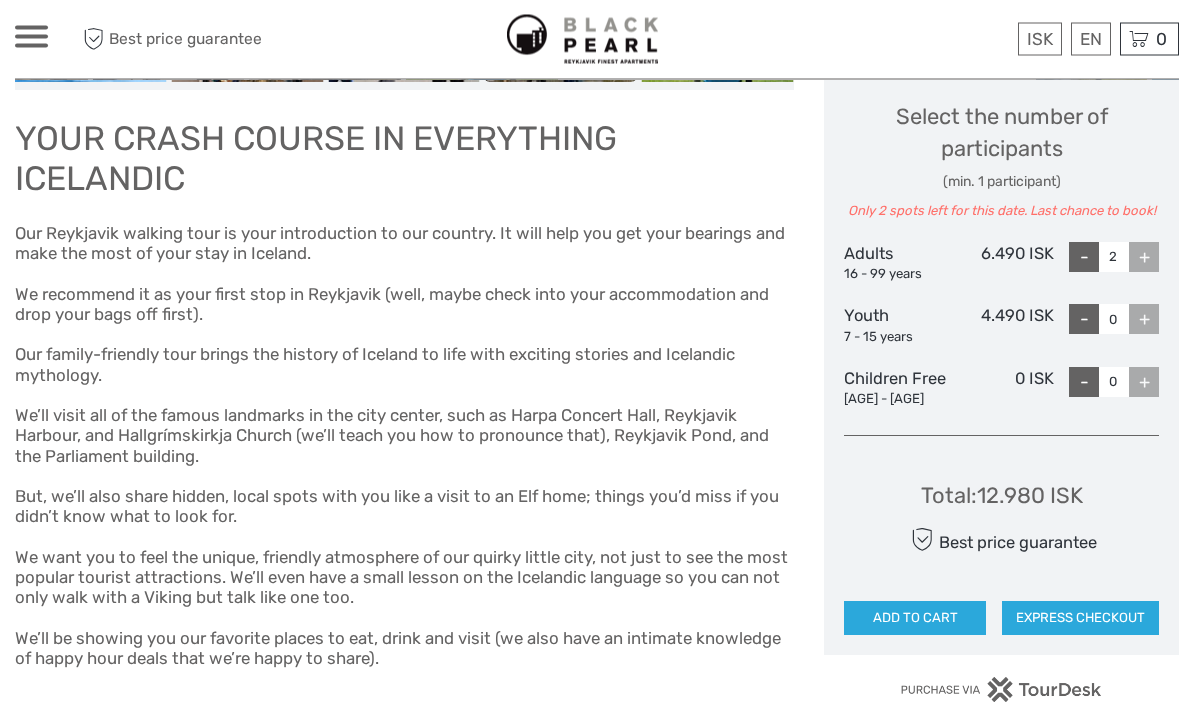 scroll, scrollTop: 870, scrollLeft: 0, axis: vertical 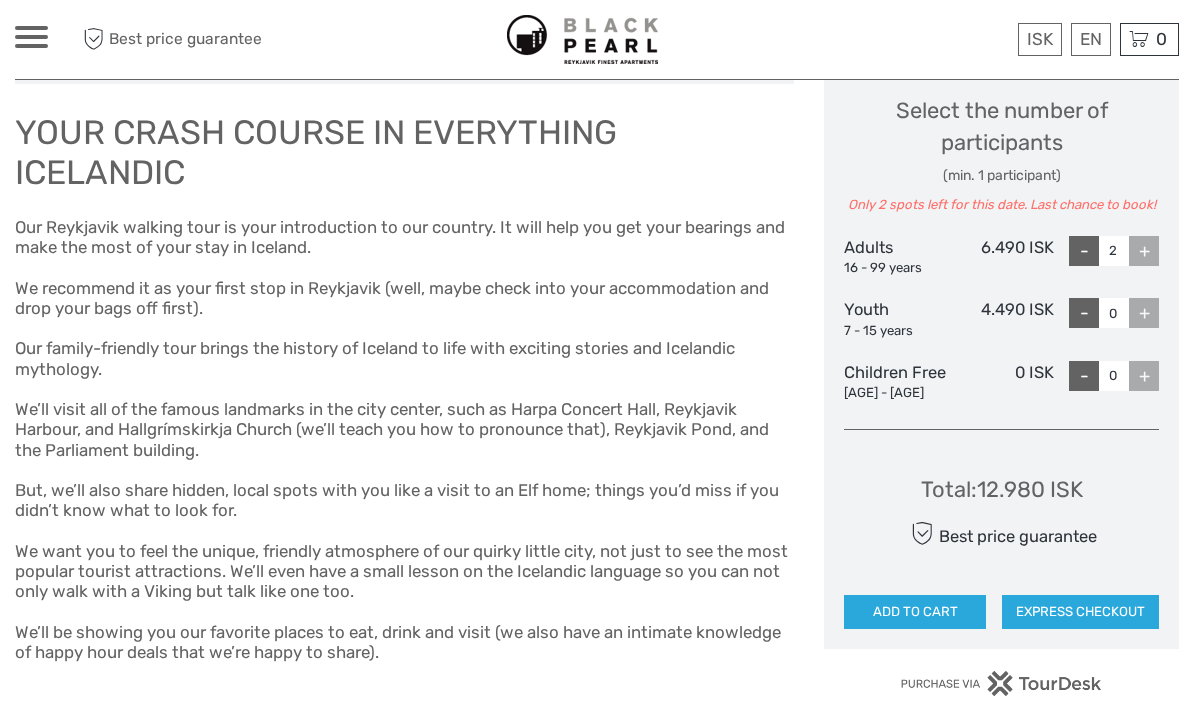 click on "ADD TO CART" at bounding box center (915, 612) 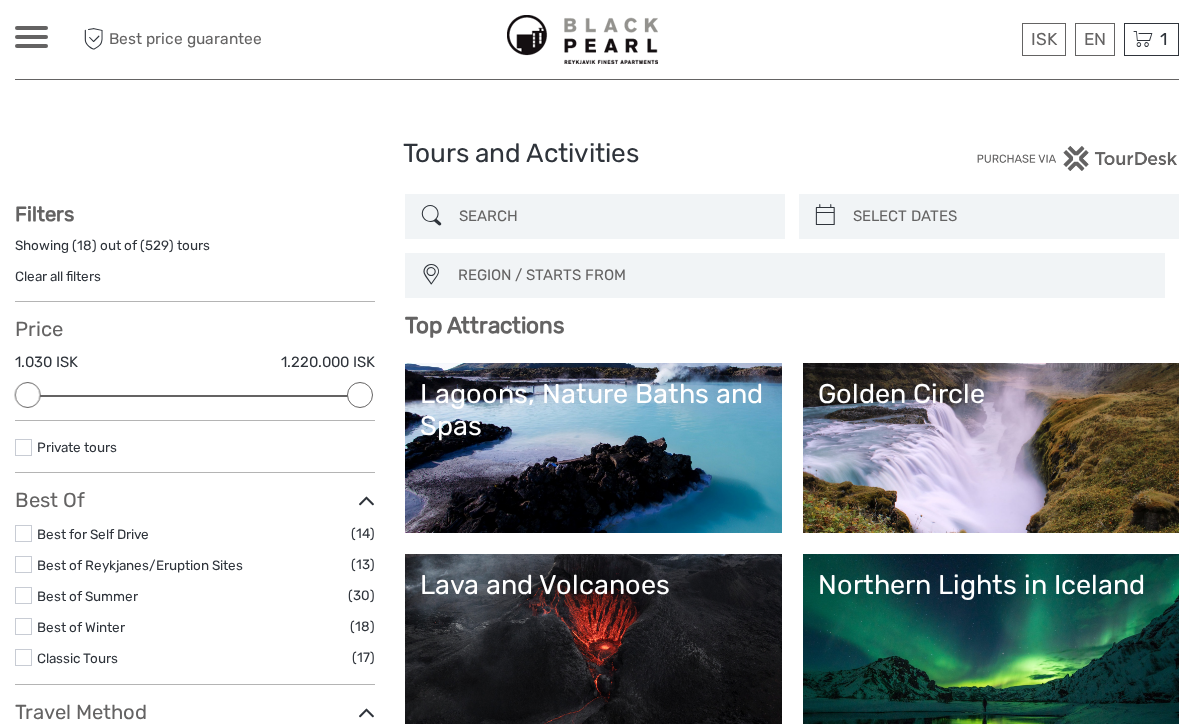 select 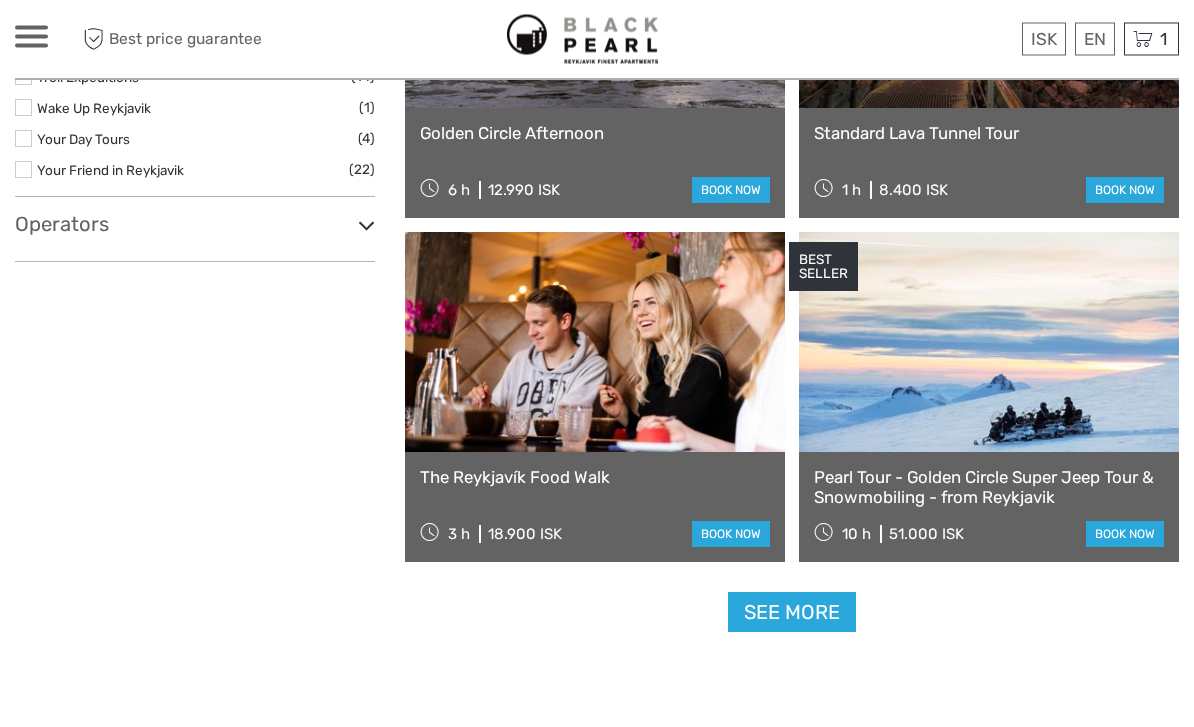 scroll, scrollTop: 3316, scrollLeft: 0, axis: vertical 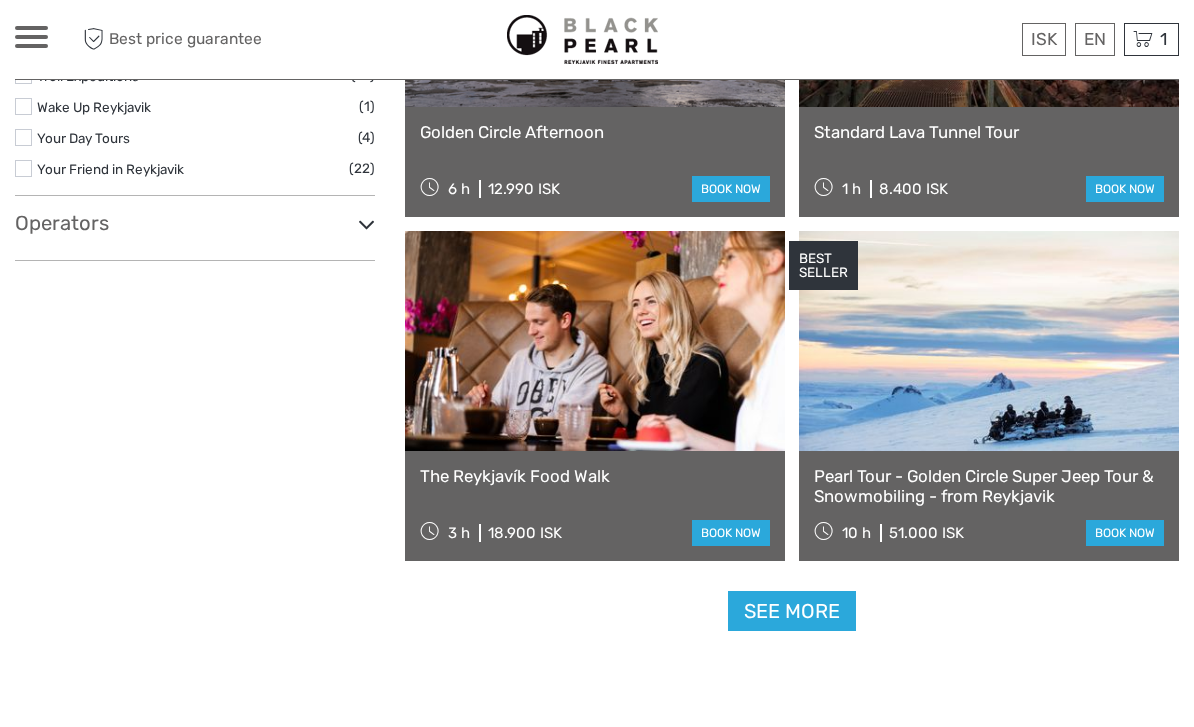 click on "See more" at bounding box center [792, 611] 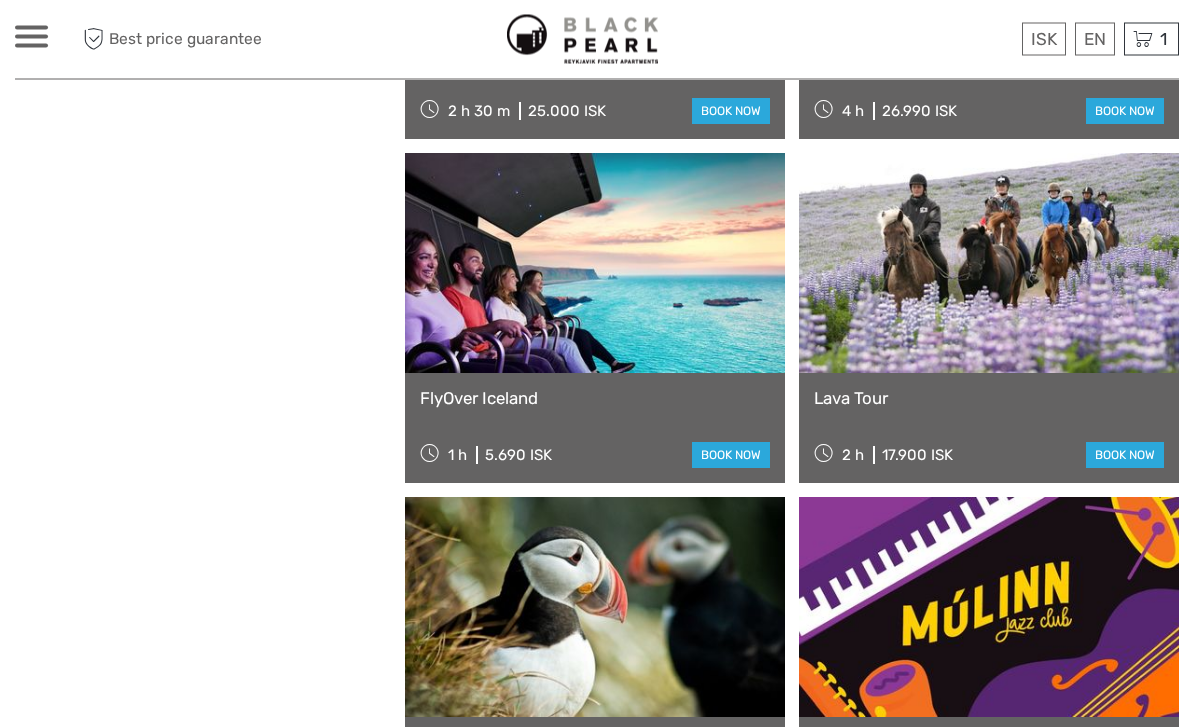 scroll, scrollTop: 5663, scrollLeft: 0, axis: vertical 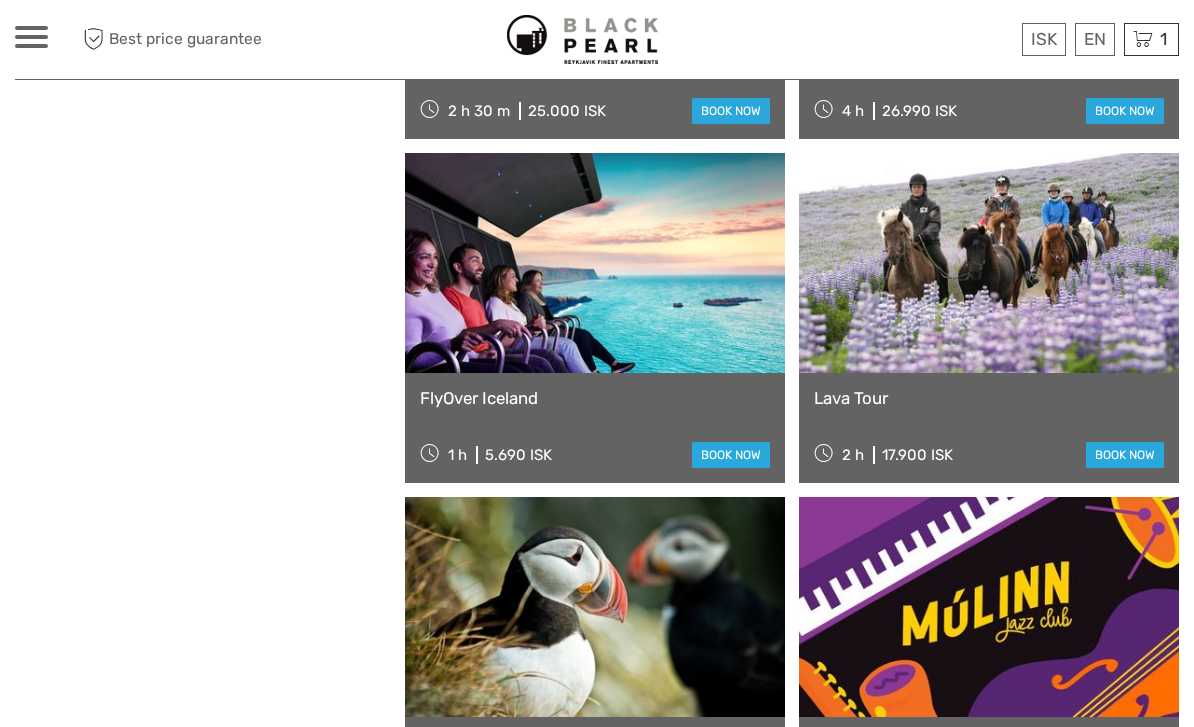 click on "book now" at bounding box center (731, 455) 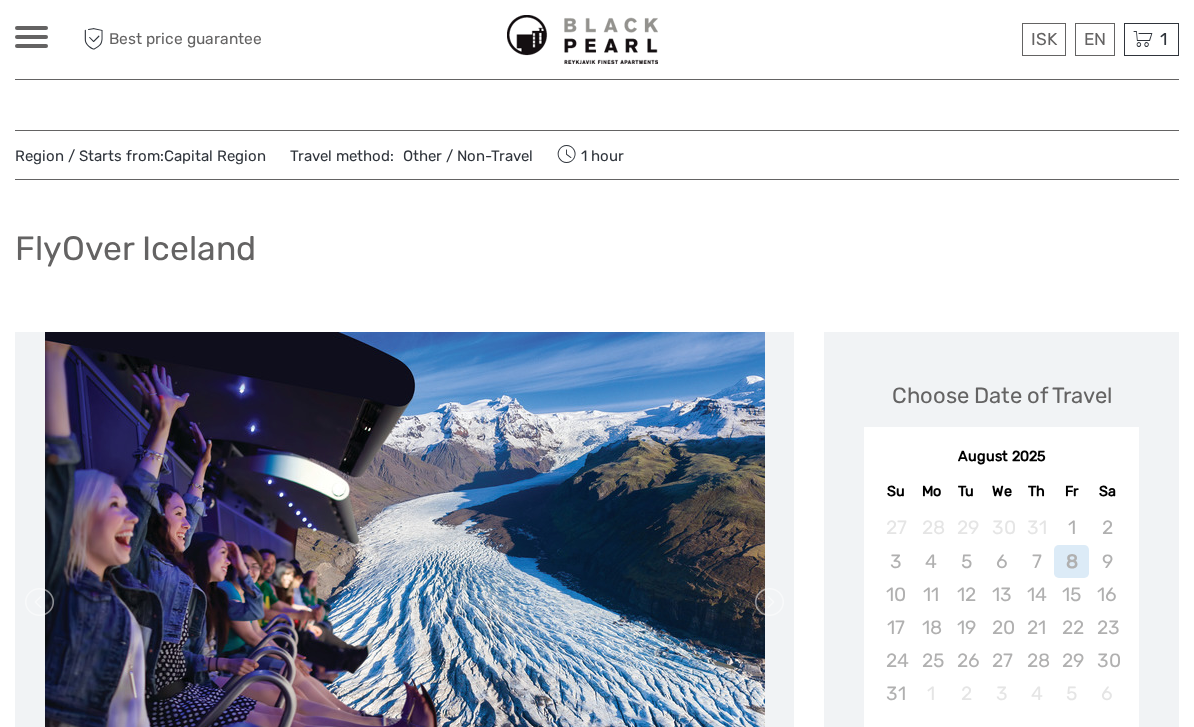 scroll, scrollTop: 0, scrollLeft: 0, axis: both 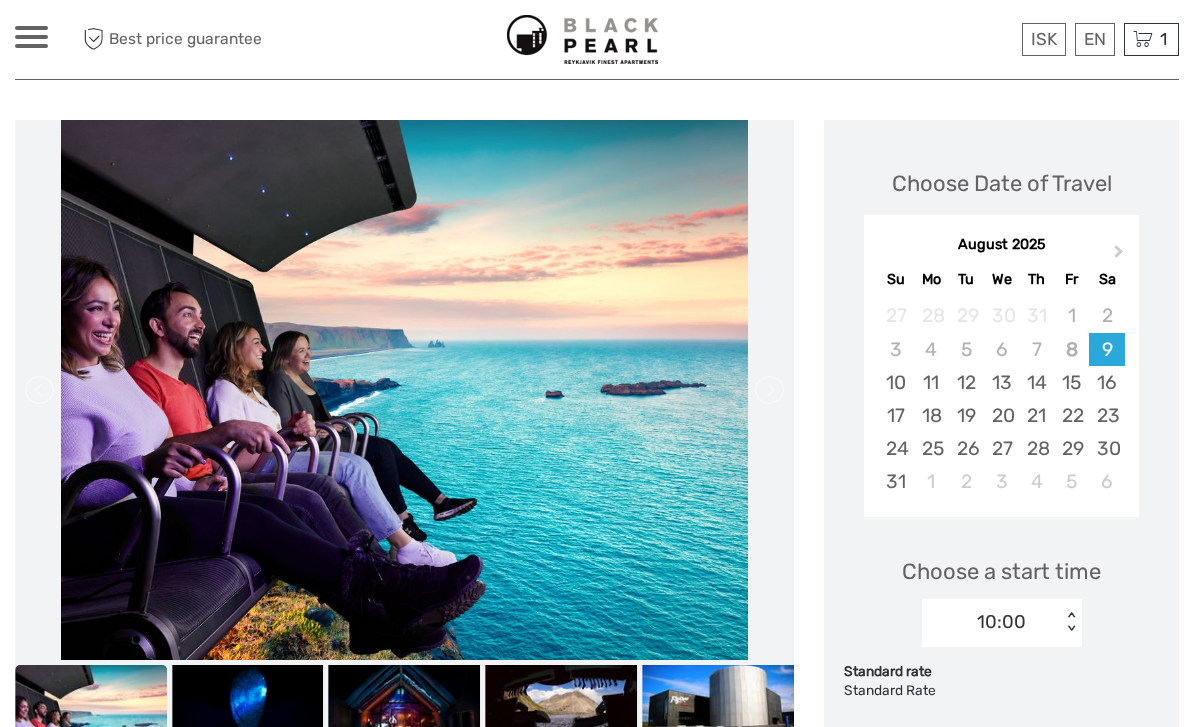 click on "18" at bounding box center [931, 415] 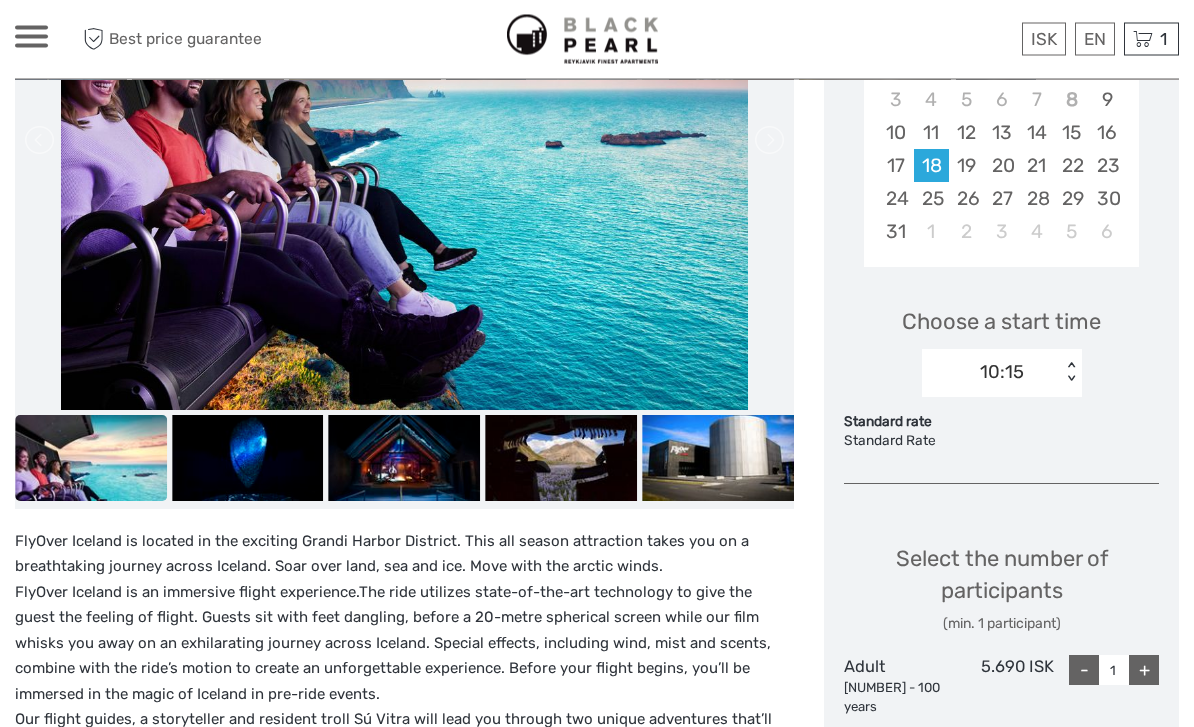 click on "+" at bounding box center (1144, 671) 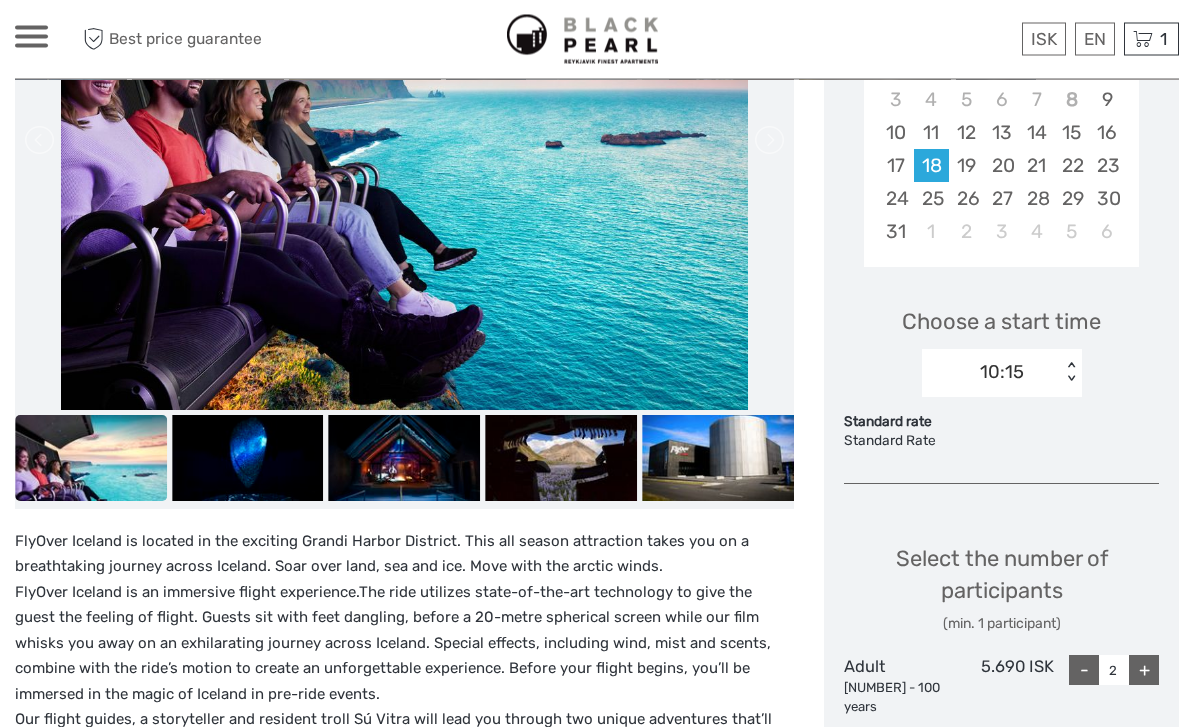 scroll, scrollTop: 462, scrollLeft: 0, axis: vertical 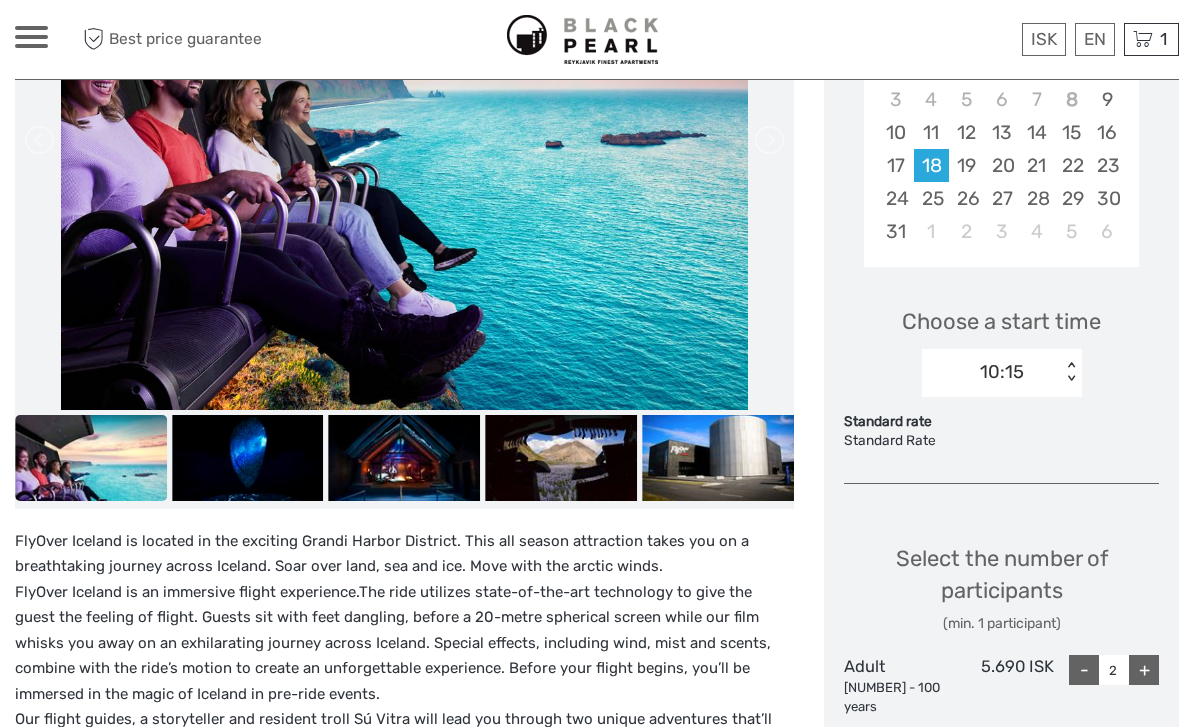 click on "< >" at bounding box center (1070, 372) 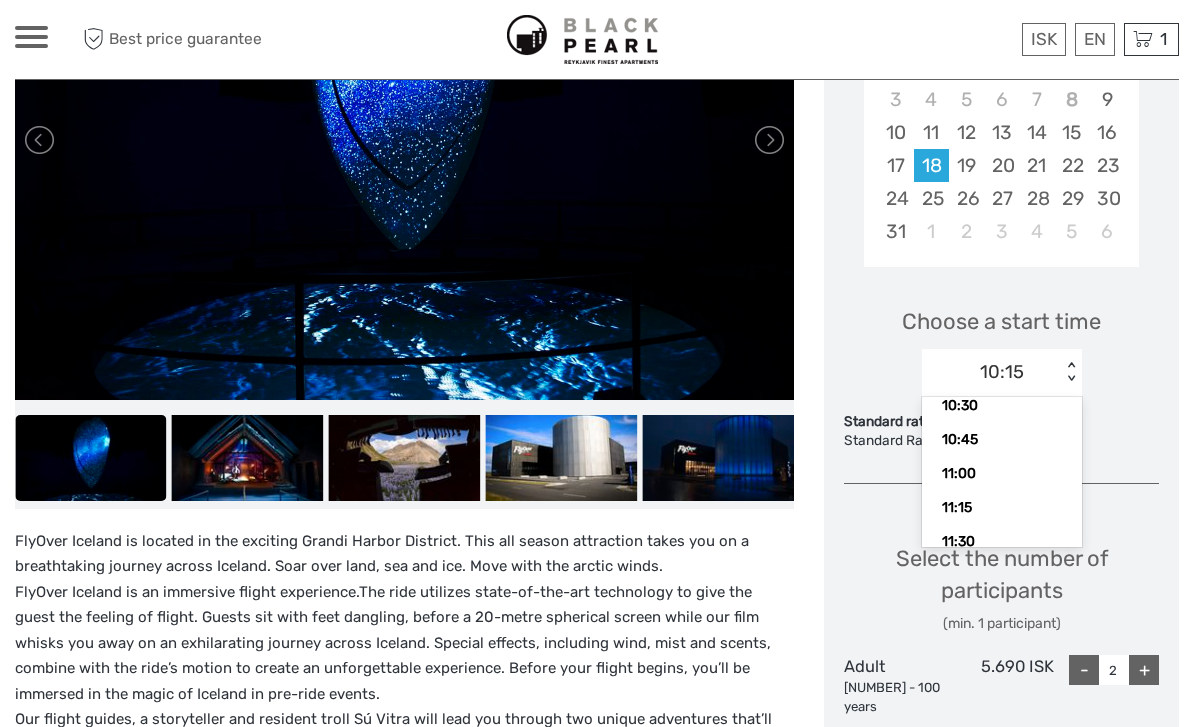 scroll, scrollTop: 72, scrollLeft: 0, axis: vertical 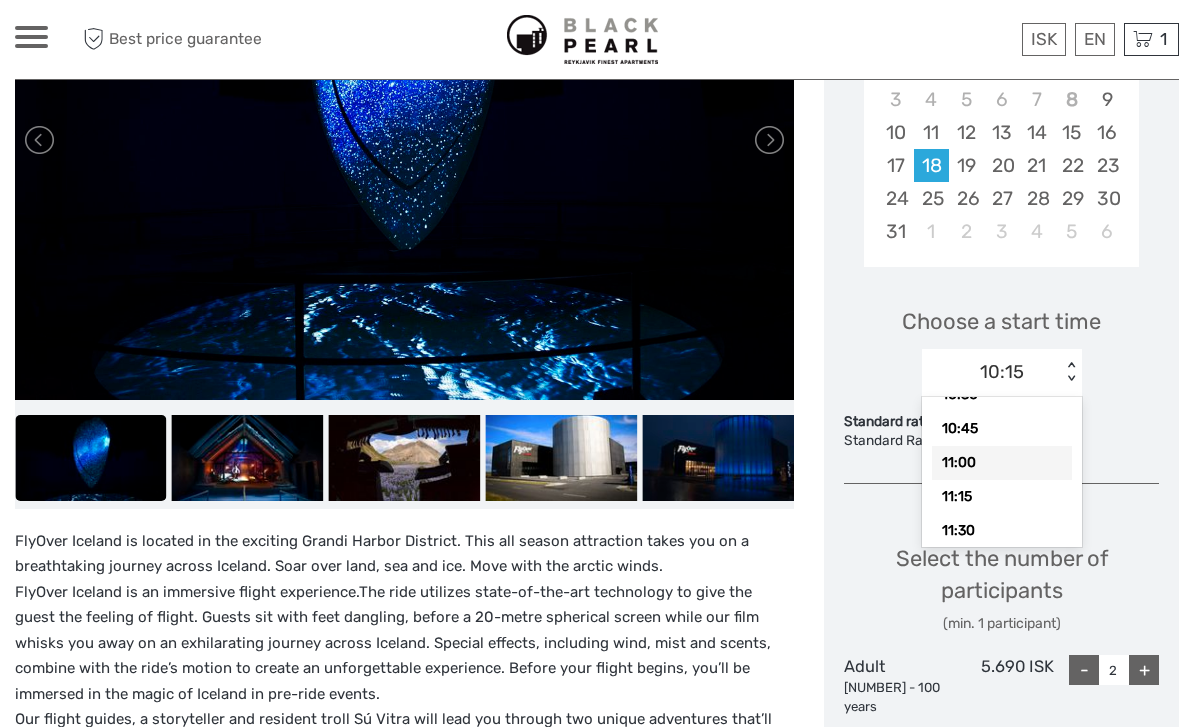 click on "11:00" at bounding box center [1002, 463] 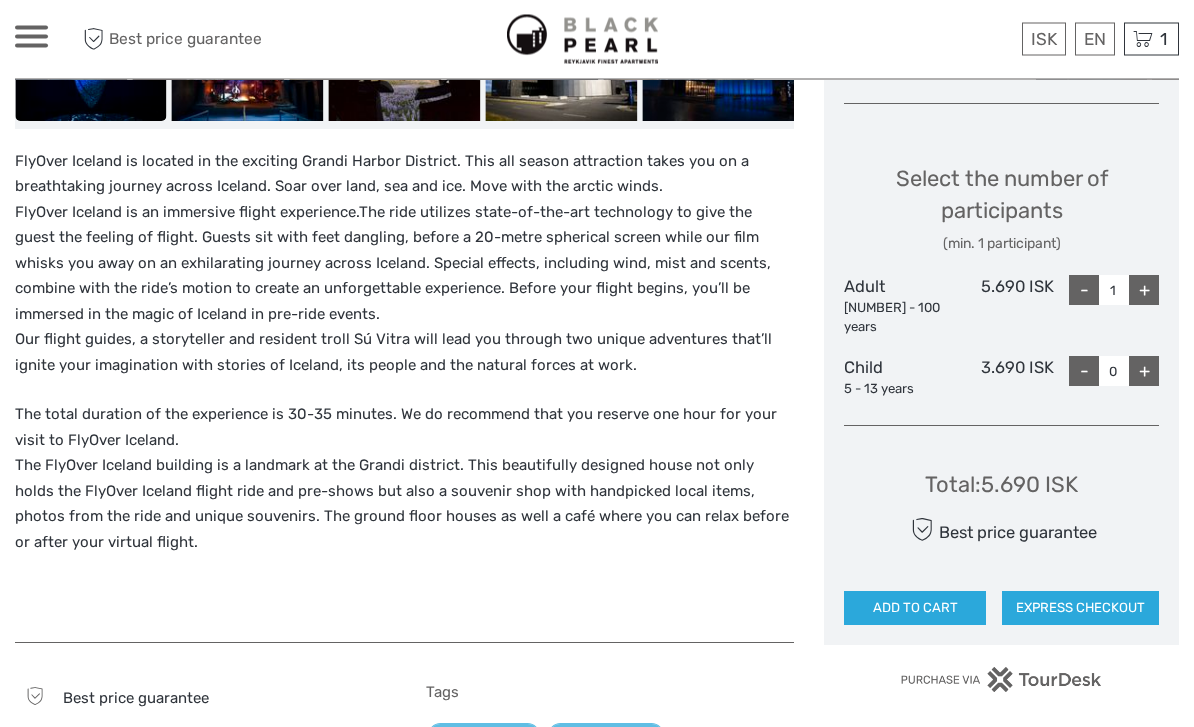 click on "ADD TO CART" at bounding box center (915, 609) 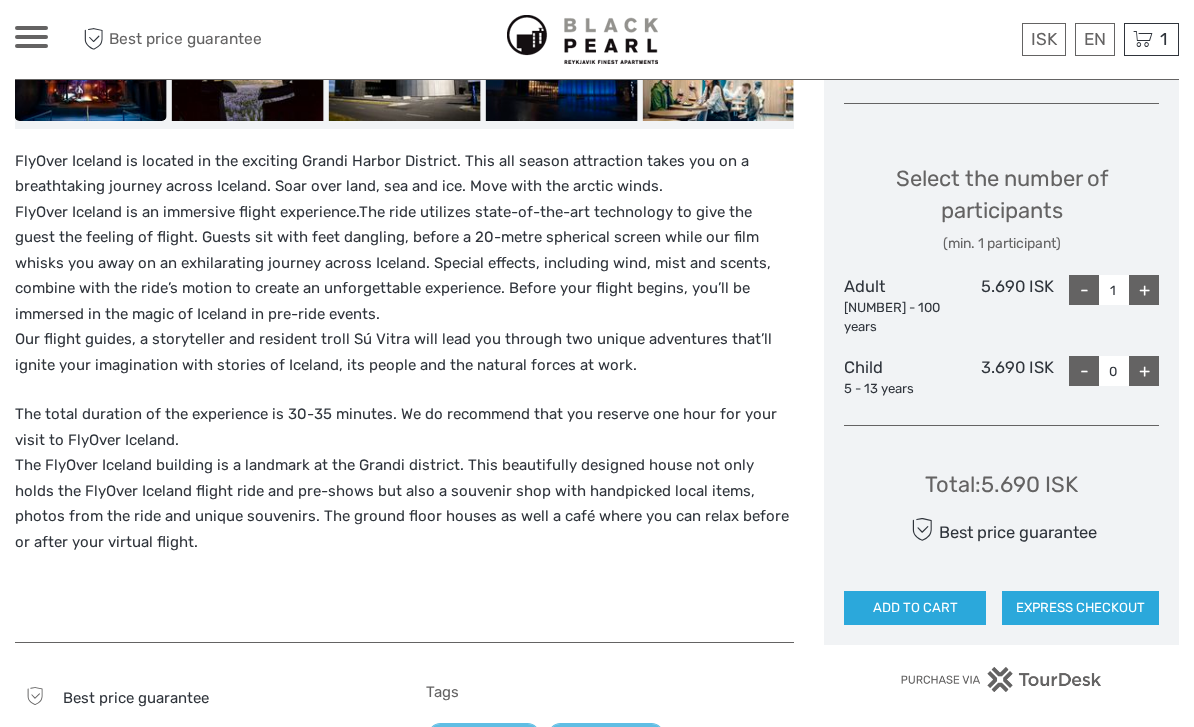 scroll, scrollTop: 906, scrollLeft: 0, axis: vertical 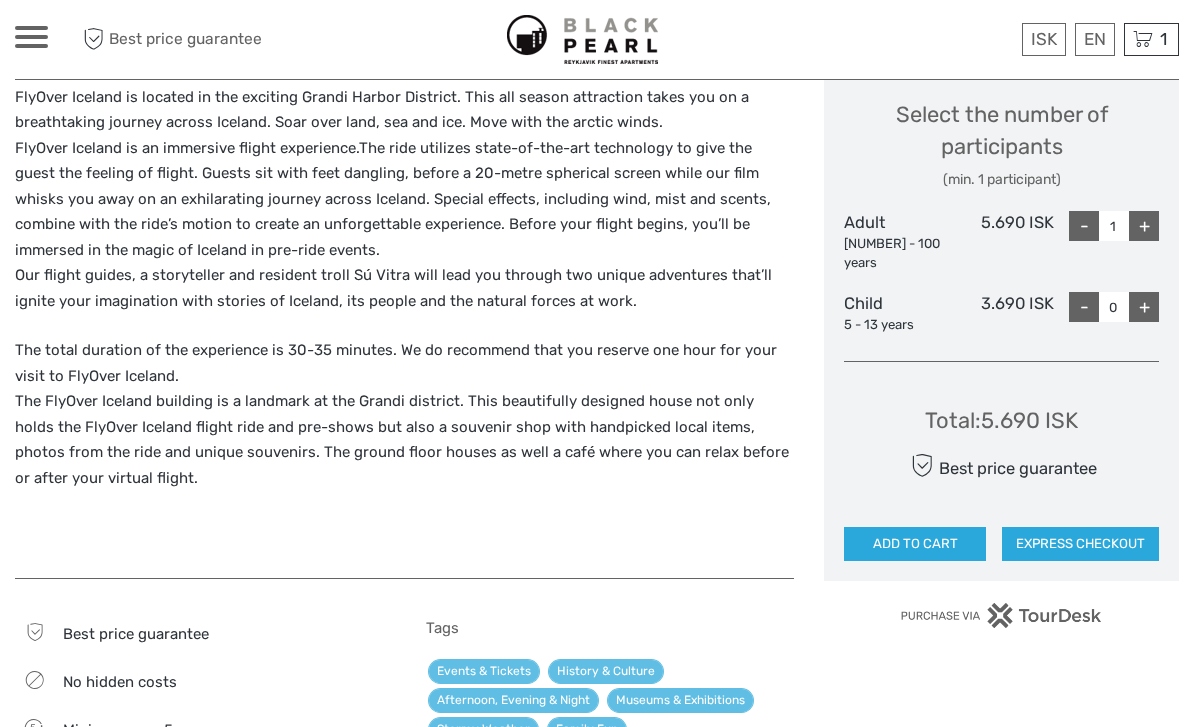 click on "+" at bounding box center (1144, 226) 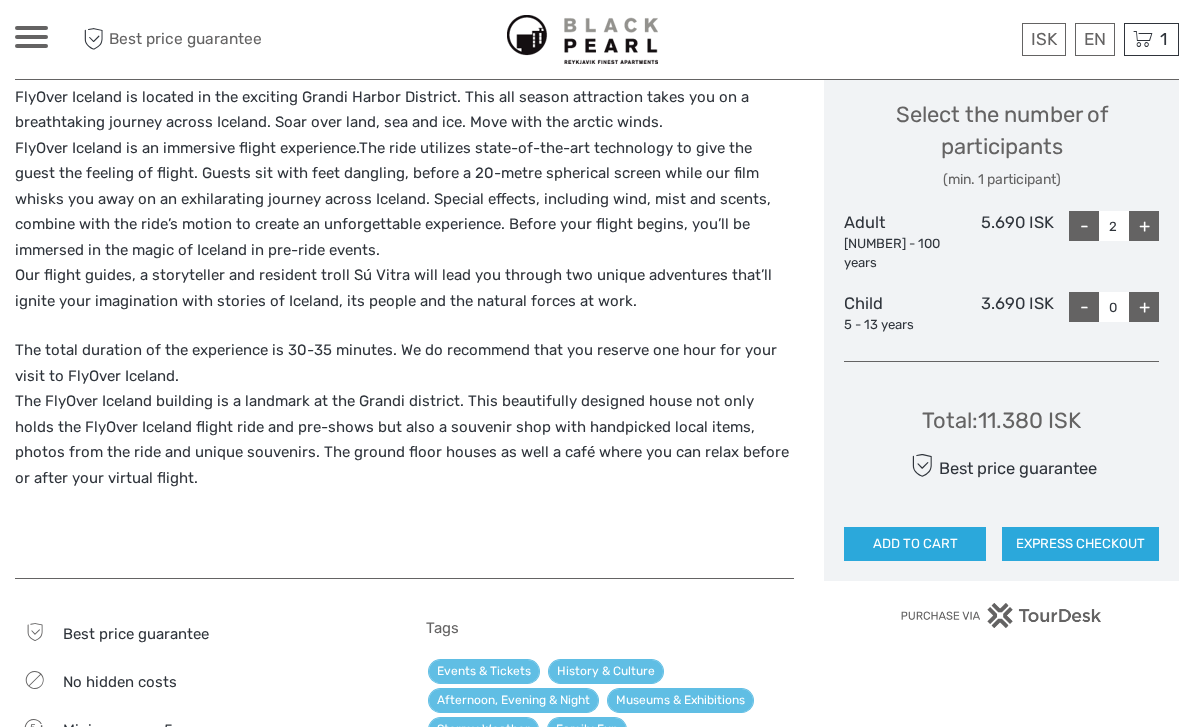 click on "ADD TO CART" at bounding box center (915, 544) 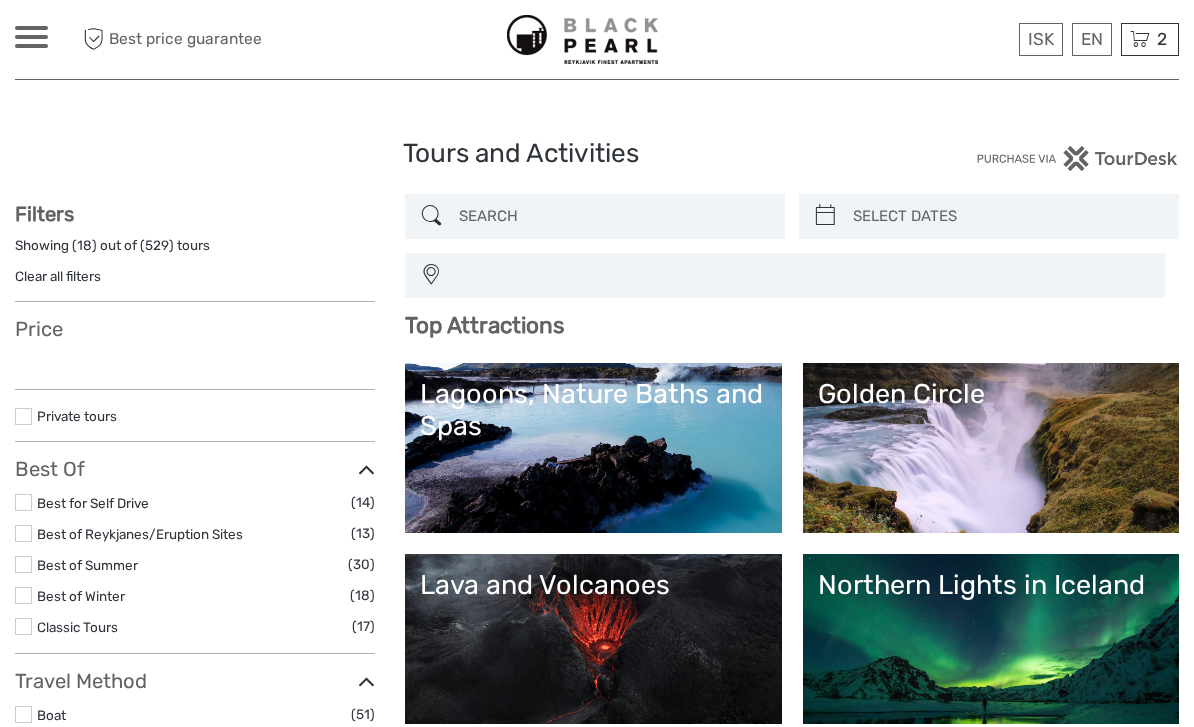 select 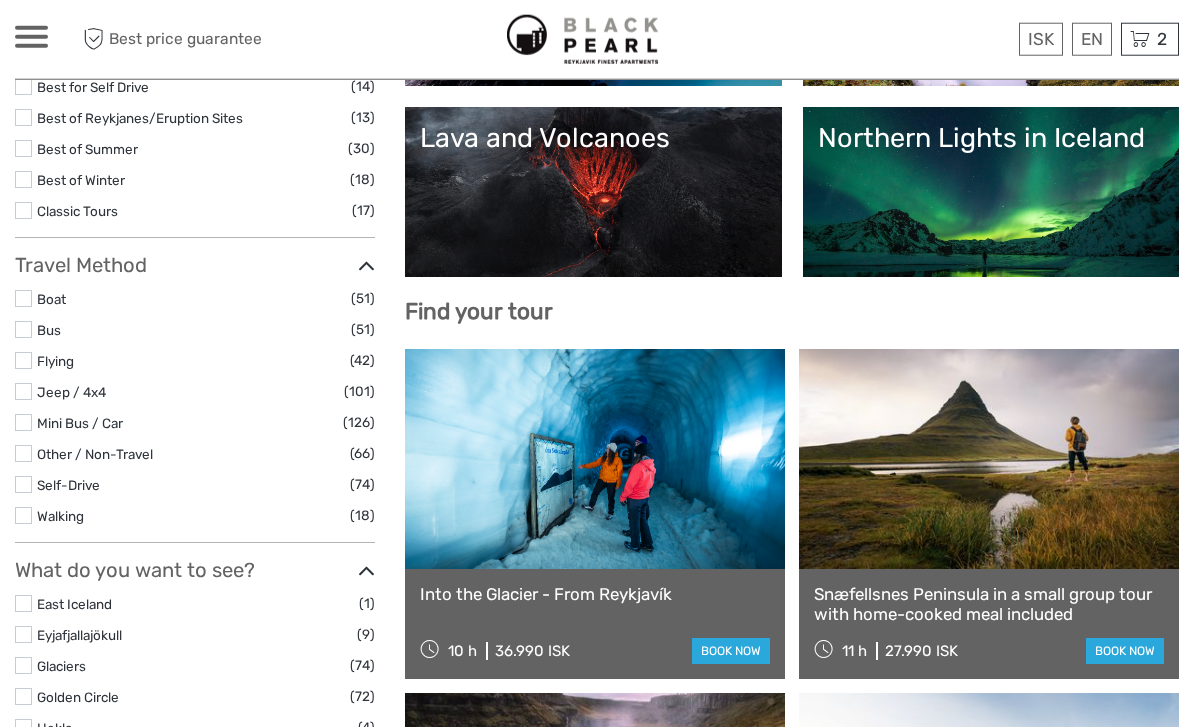 scroll, scrollTop: 0, scrollLeft: 0, axis: both 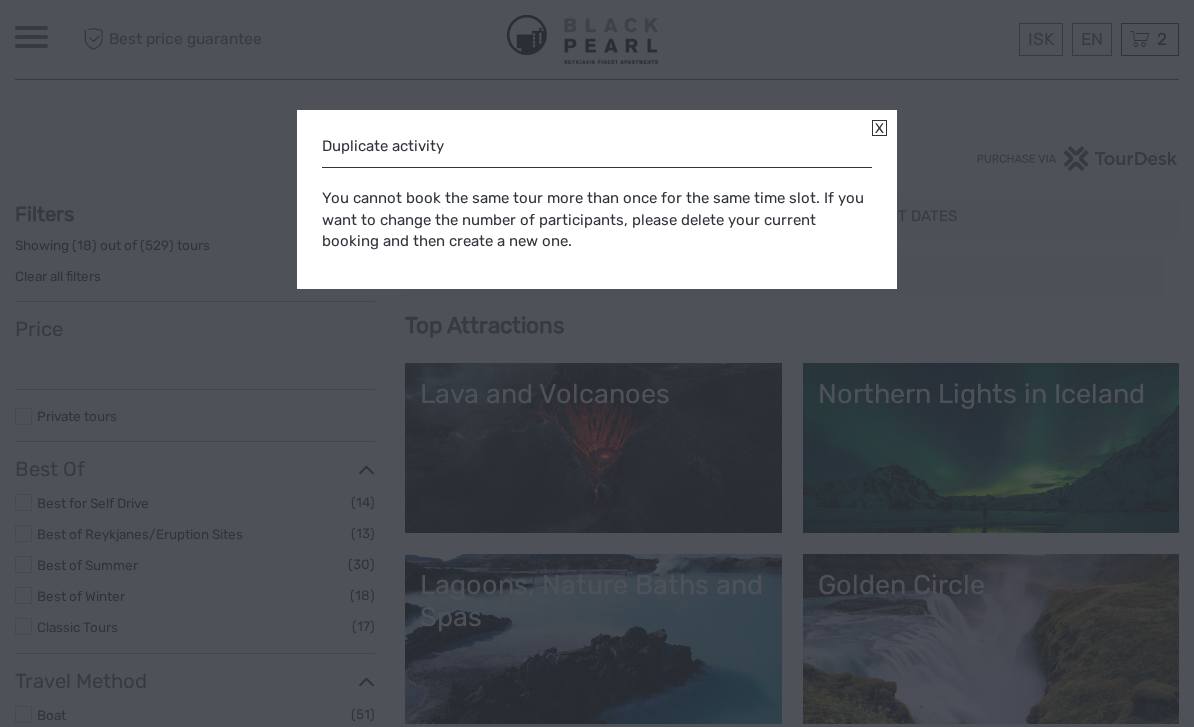 select 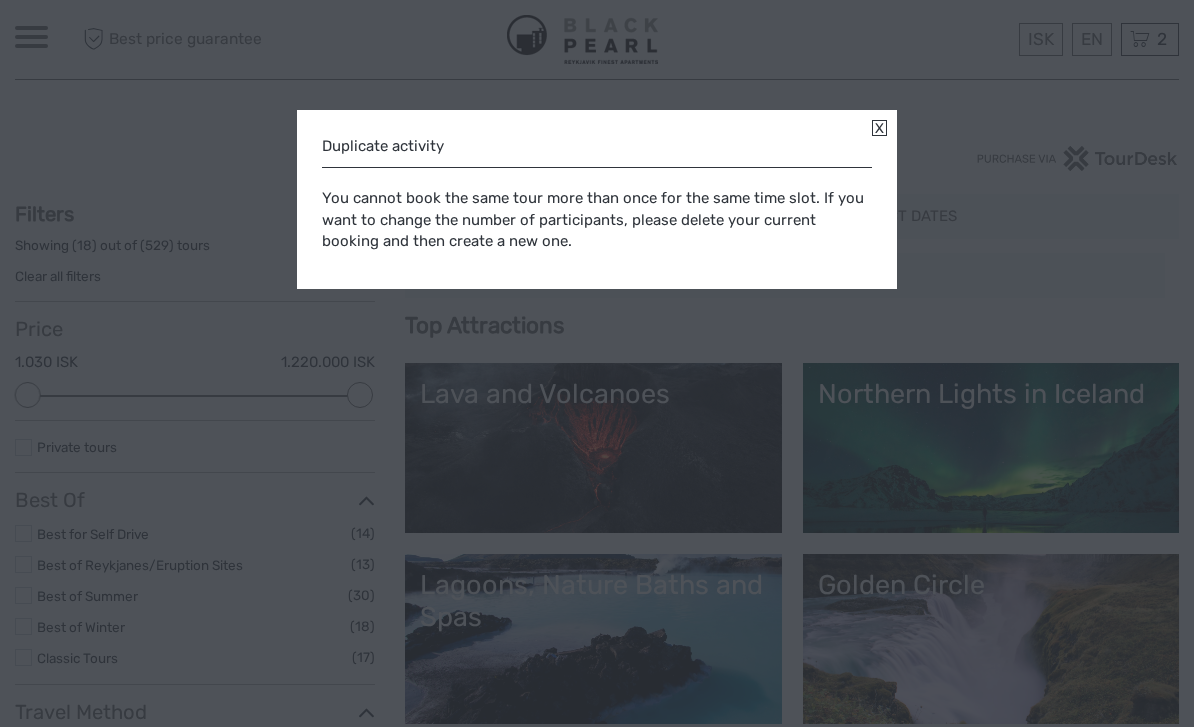 scroll, scrollTop: 0, scrollLeft: 0, axis: both 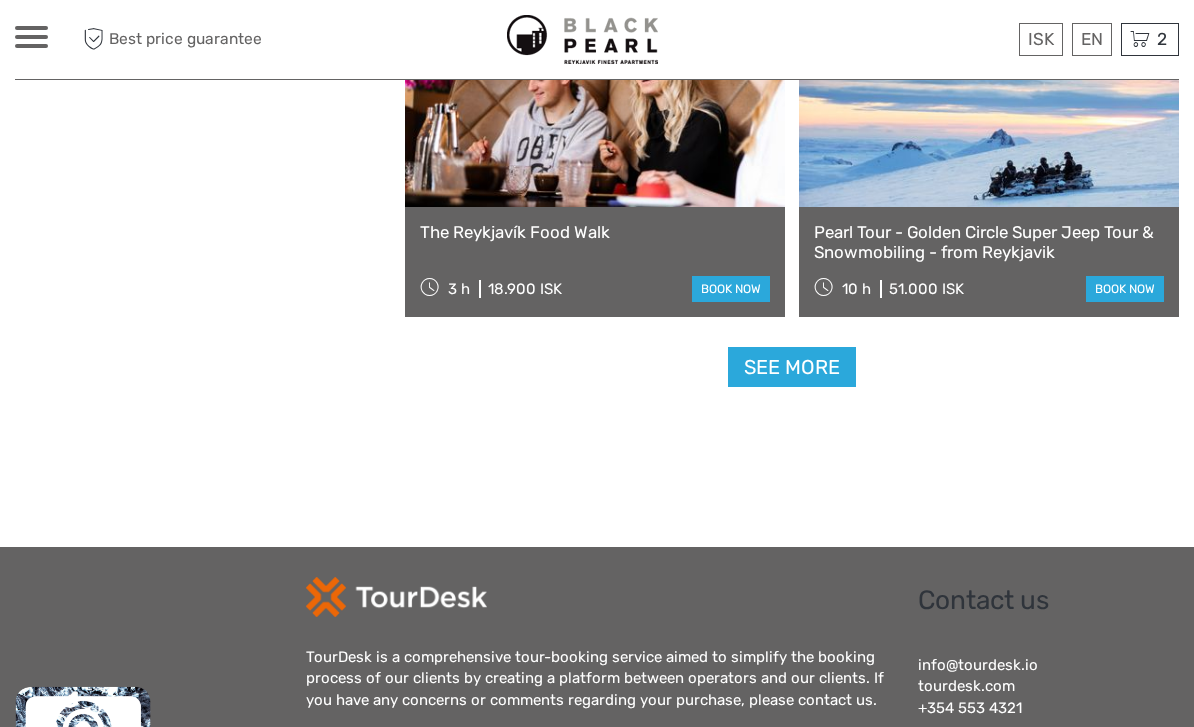 click on "See more" at bounding box center [792, 367] 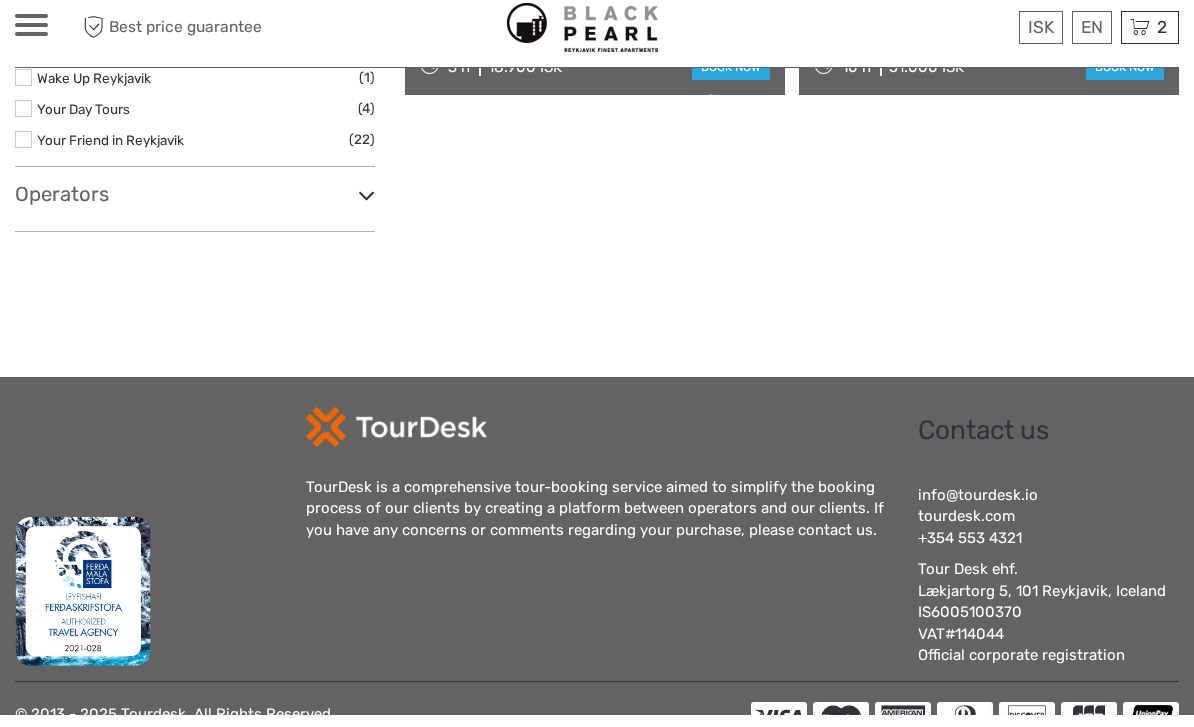 scroll, scrollTop: 3285, scrollLeft: 0, axis: vertical 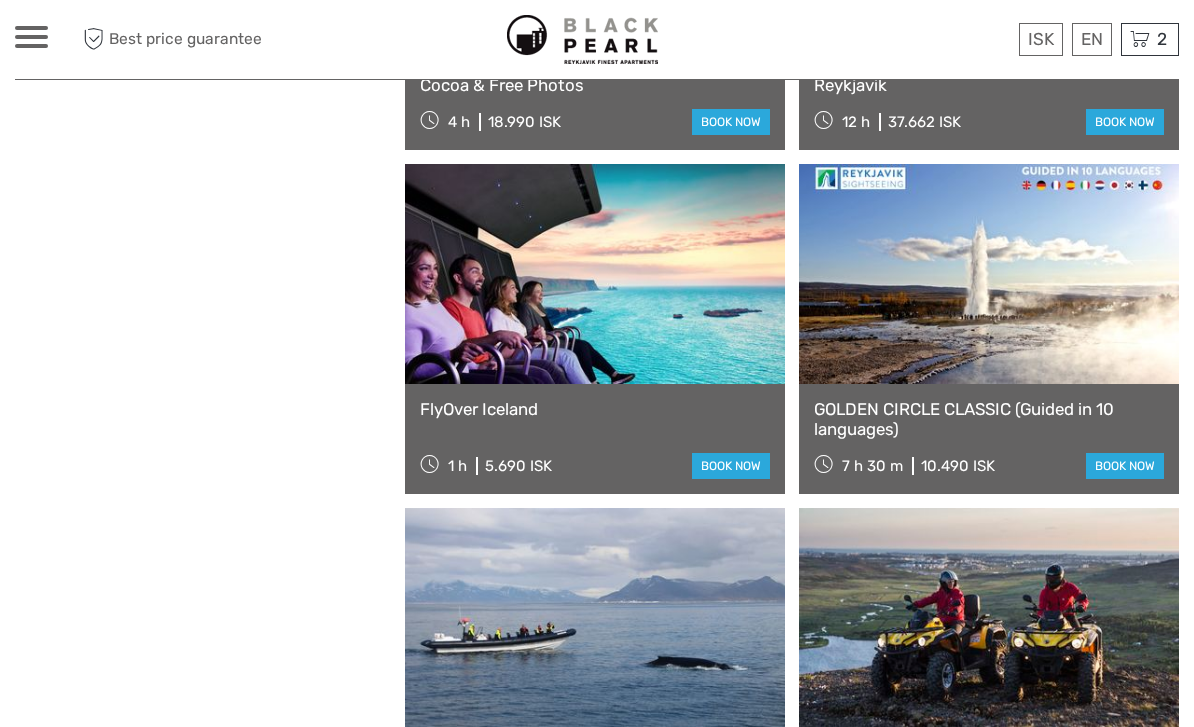 click on "book now" at bounding box center [731, 466] 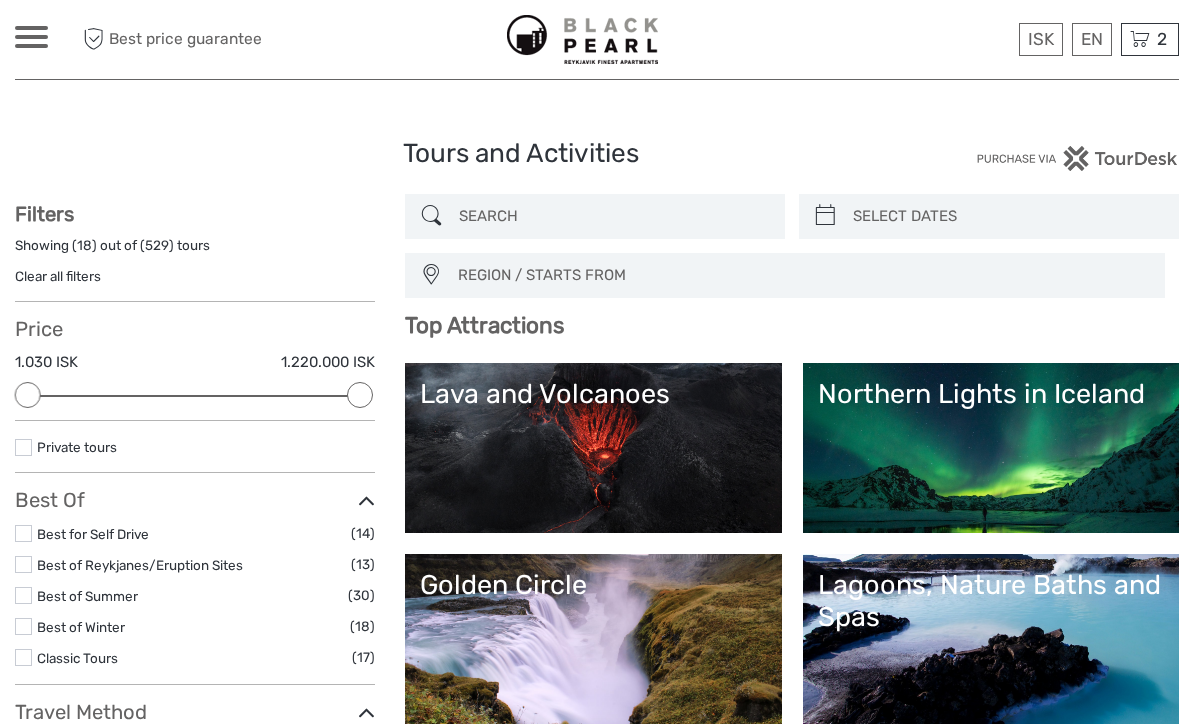 select 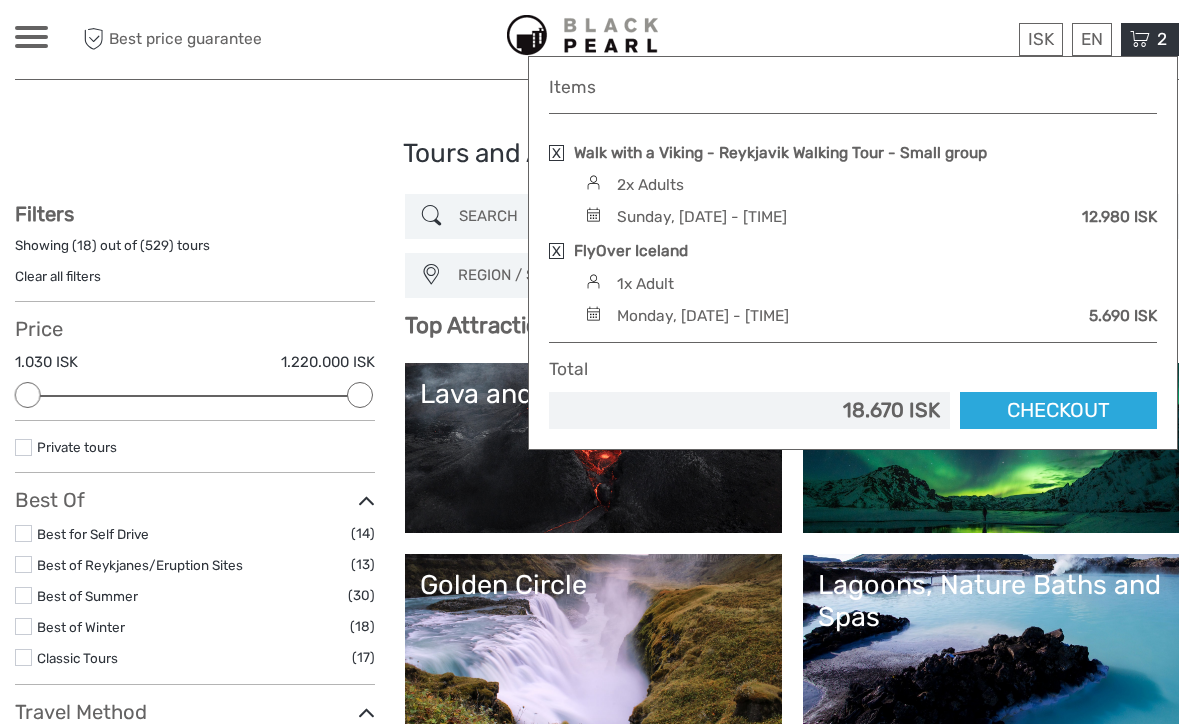 click at bounding box center (556, 251) 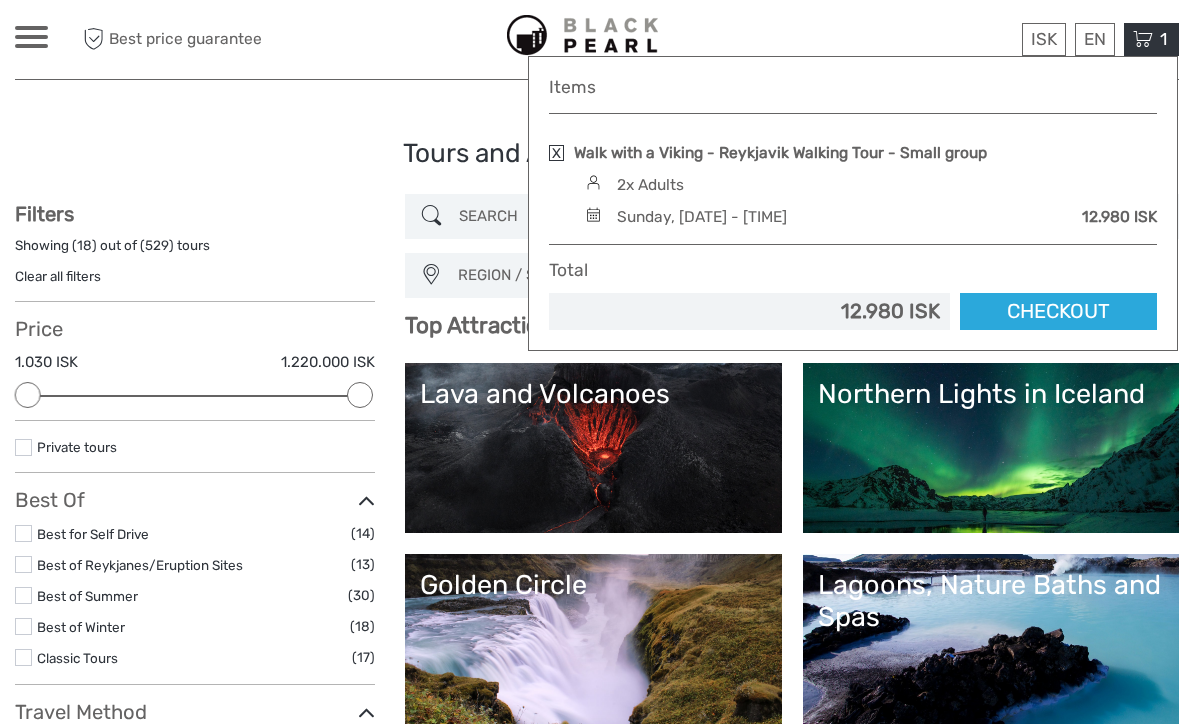 click on "Tours and Activities
Tours and Activities" at bounding box center [597, 162] 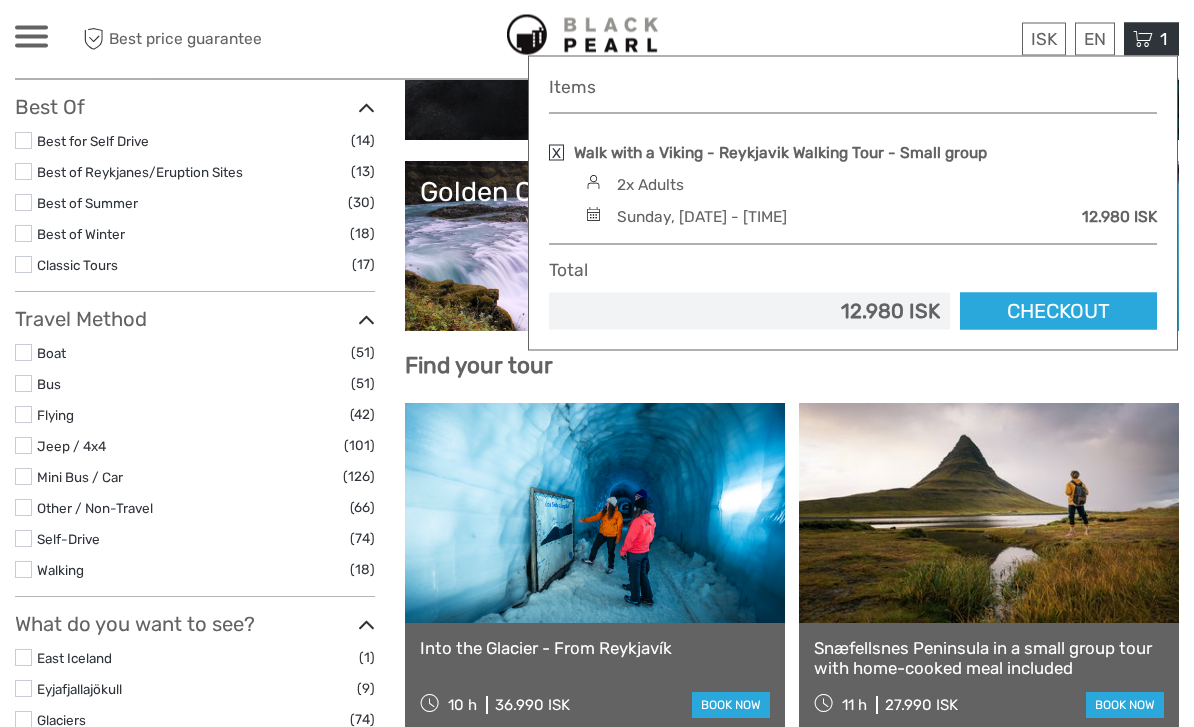 scroll, scrollTop: 420, scrollLeft: 0, axis: vertical 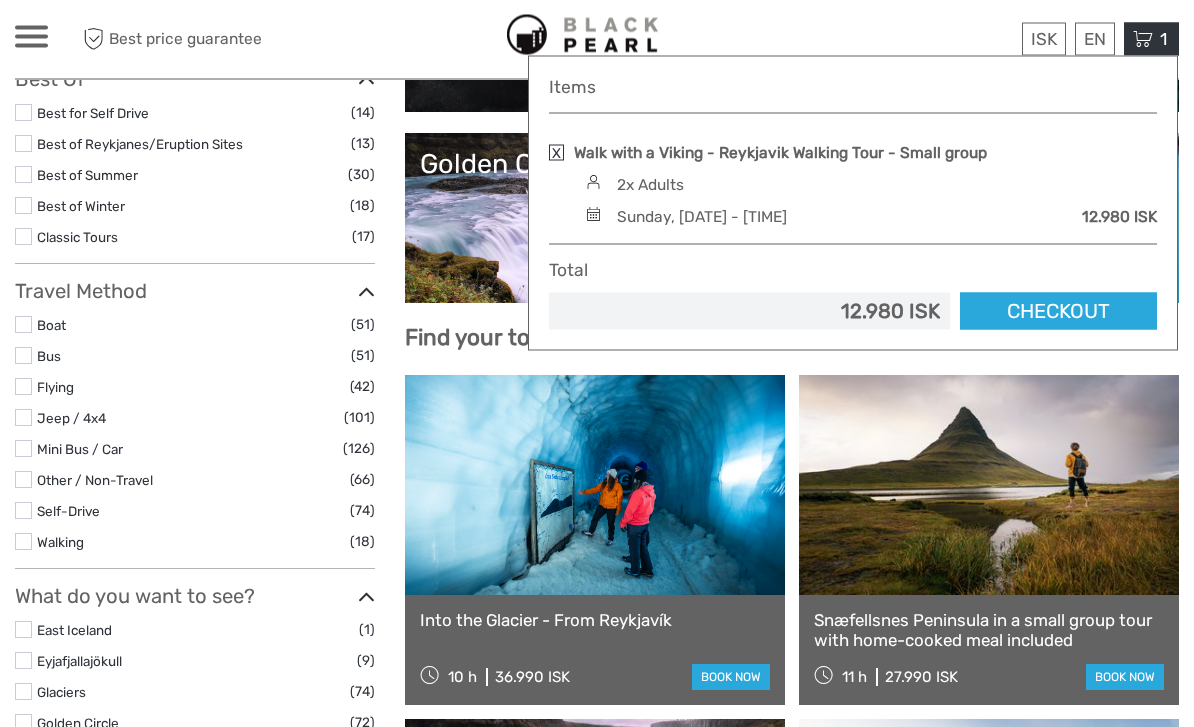 click at bounding box center (597, 39) 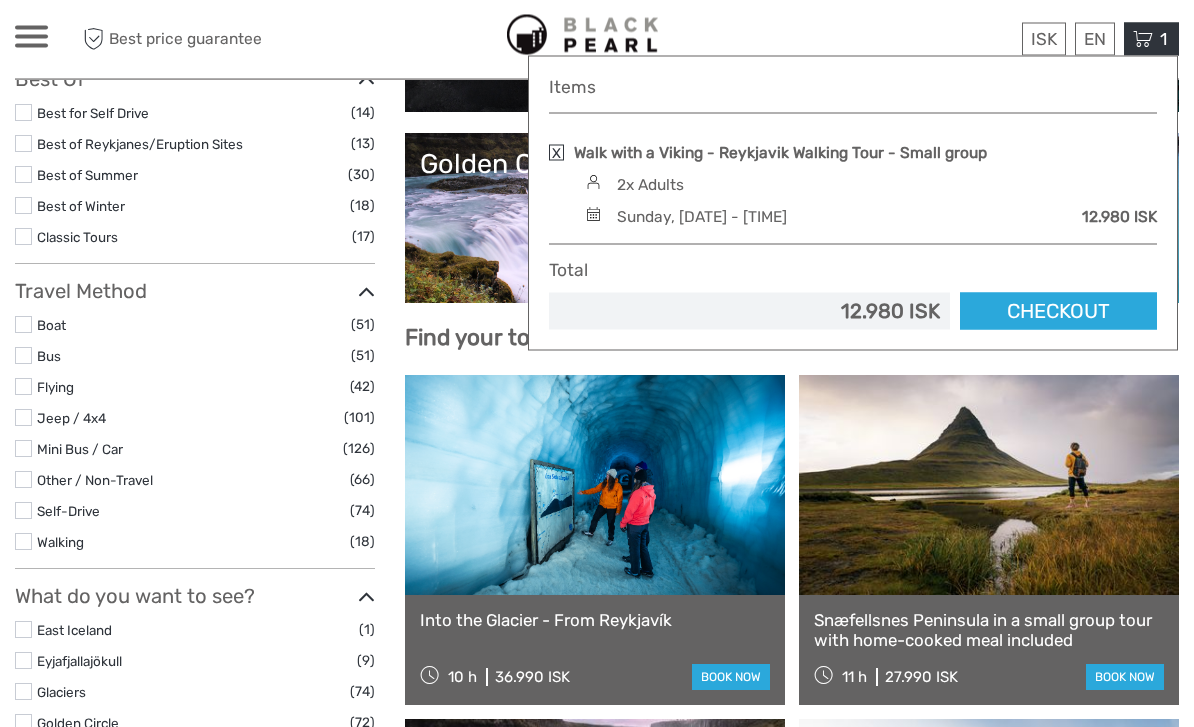 click on "Flying" at bounding box center [193, 388] 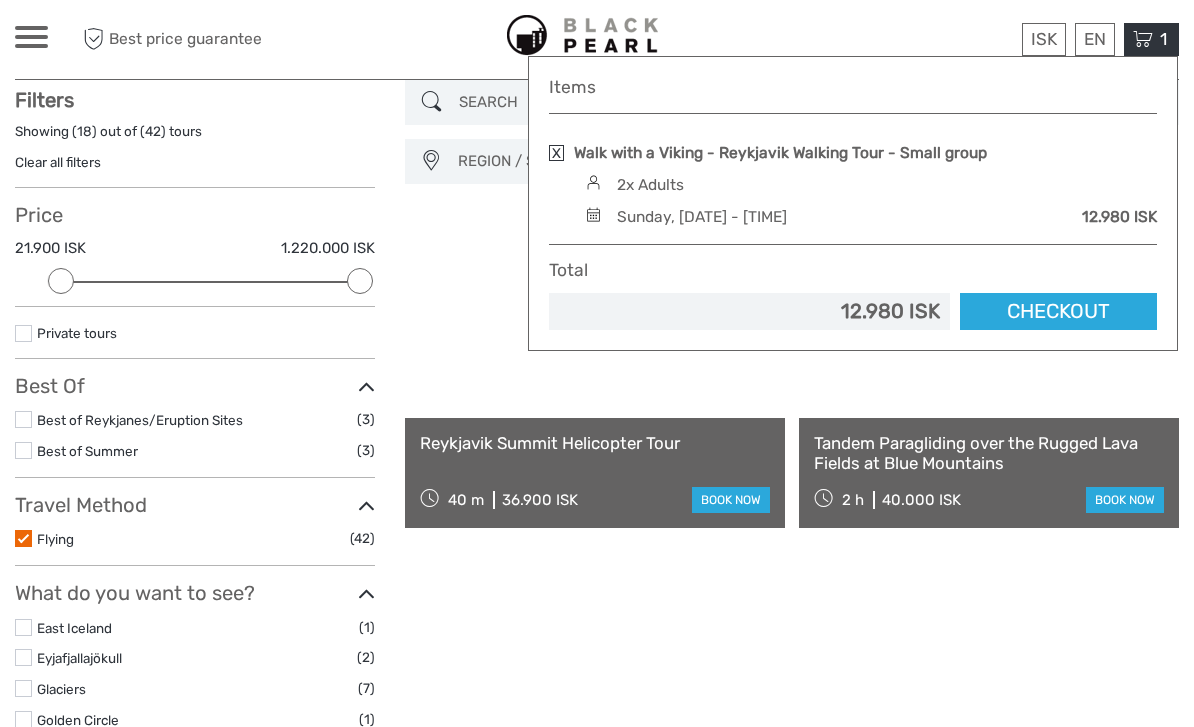 scroll, scrollTop: 113, scrollLeft: 0, axis: vertical 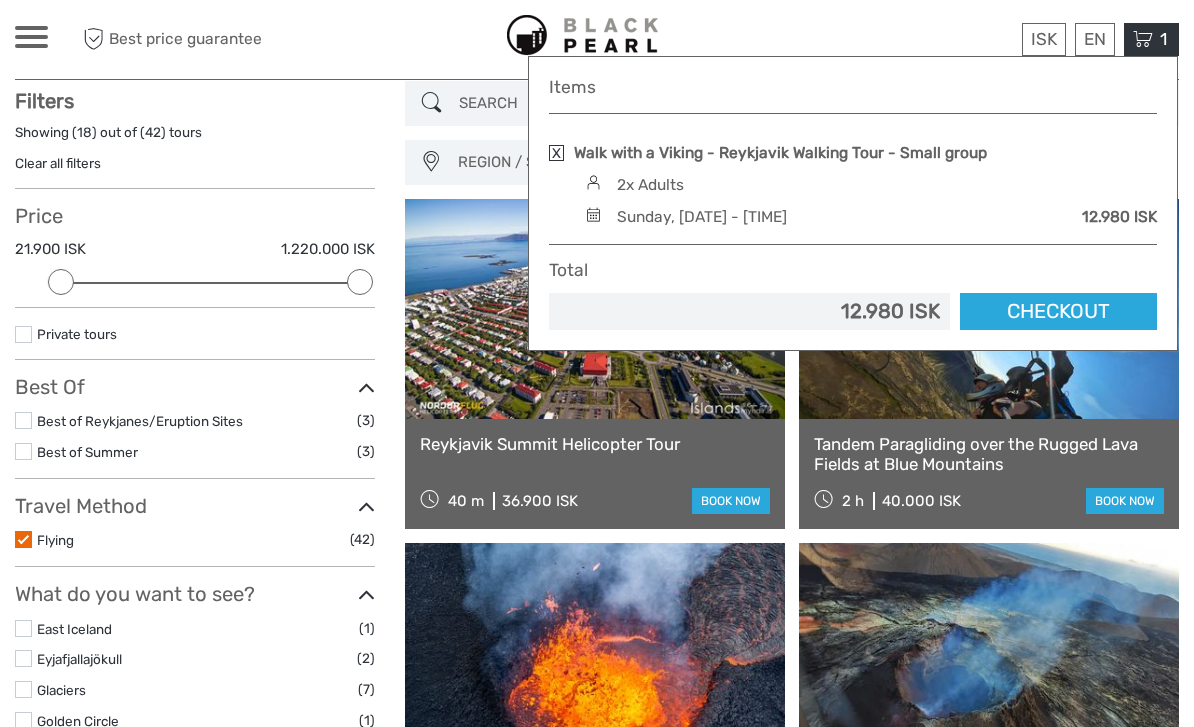 click on "1
Items
Walk with a Viking - Reykjavik Walking Tour - Small group
2x Adults
Sunday, [DATE] - [TIME]
[PRICE]
Total
[PRICE]
Checkout
The shopping cart is empty." at bounding box center [1151, 39] 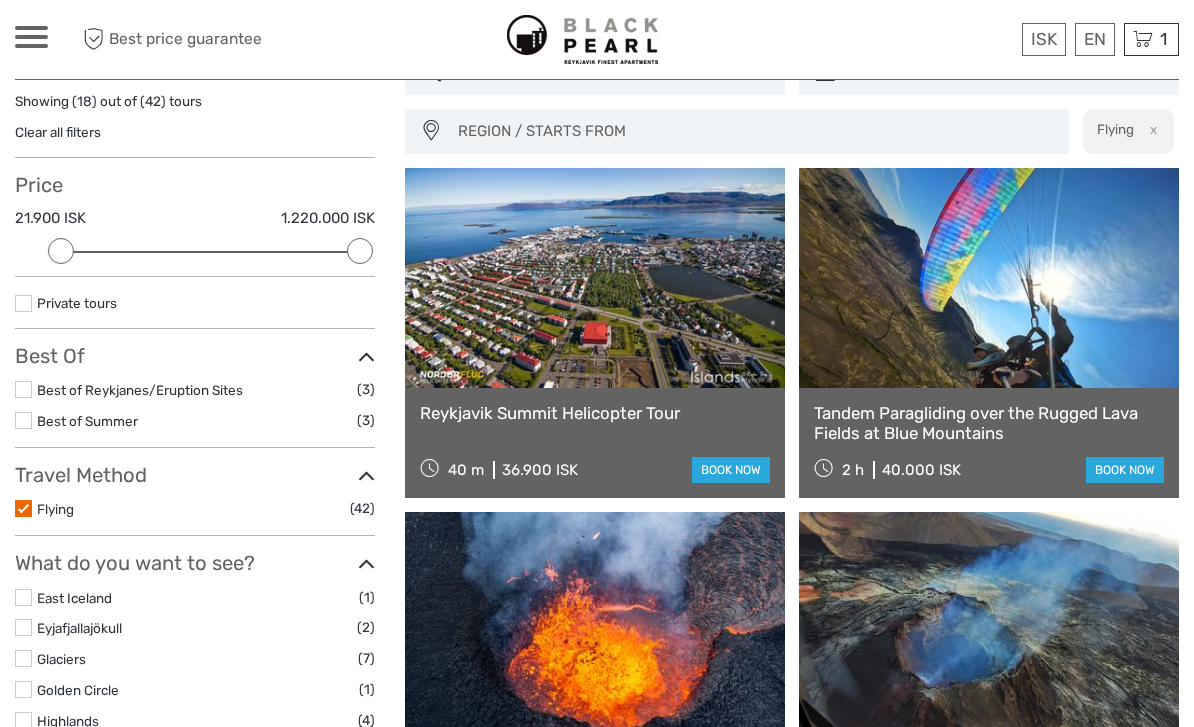 scroll, scrollTop: 0, scrollLeft: 0, axis: both 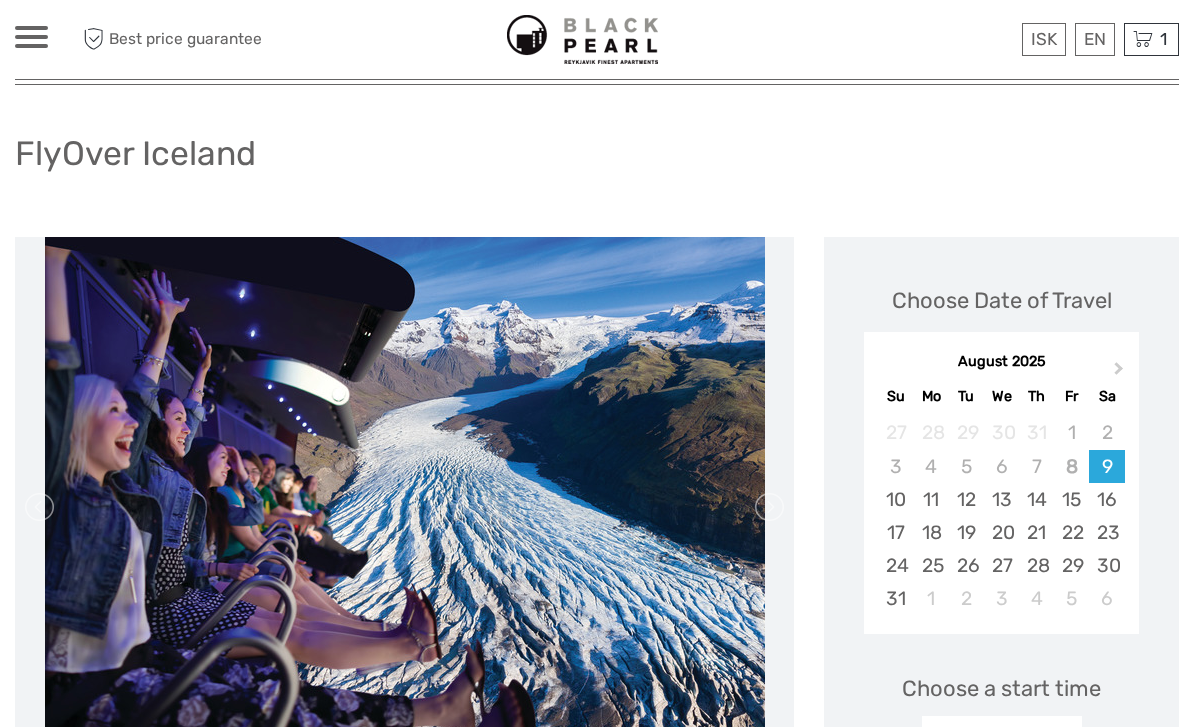 click on "18" at bounding box center (931, 532) 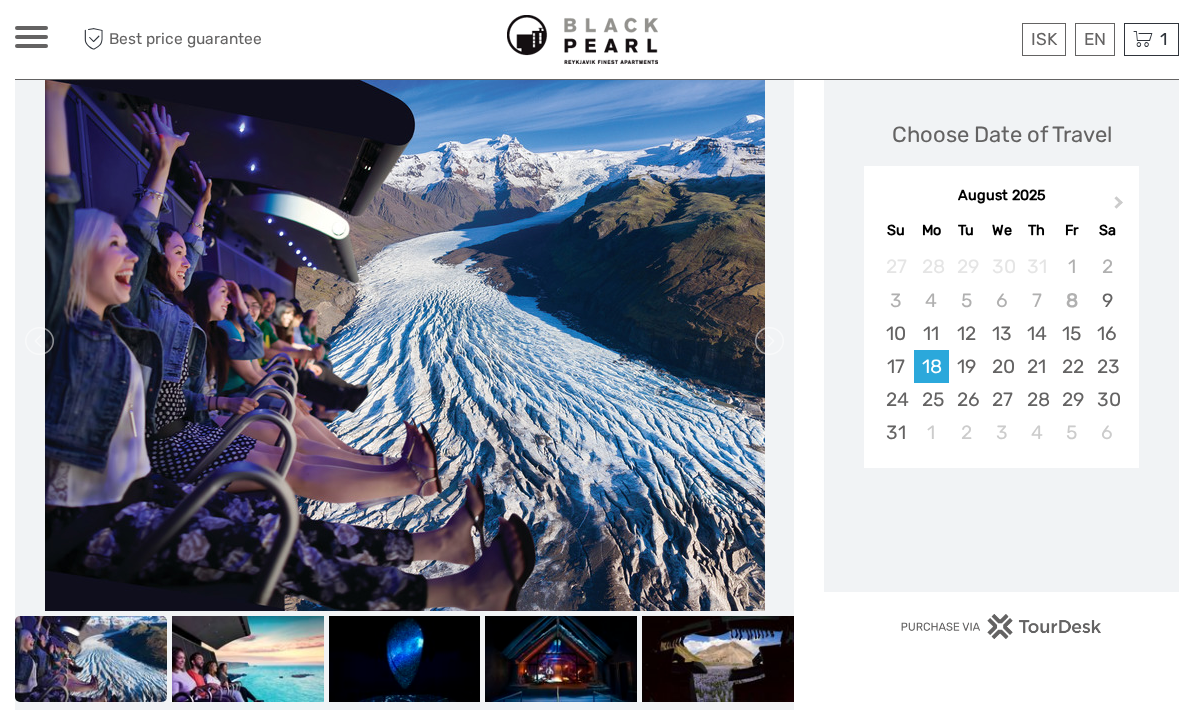 scroll, scrollTop: 269, scrollLeft: 0, axis: vertical 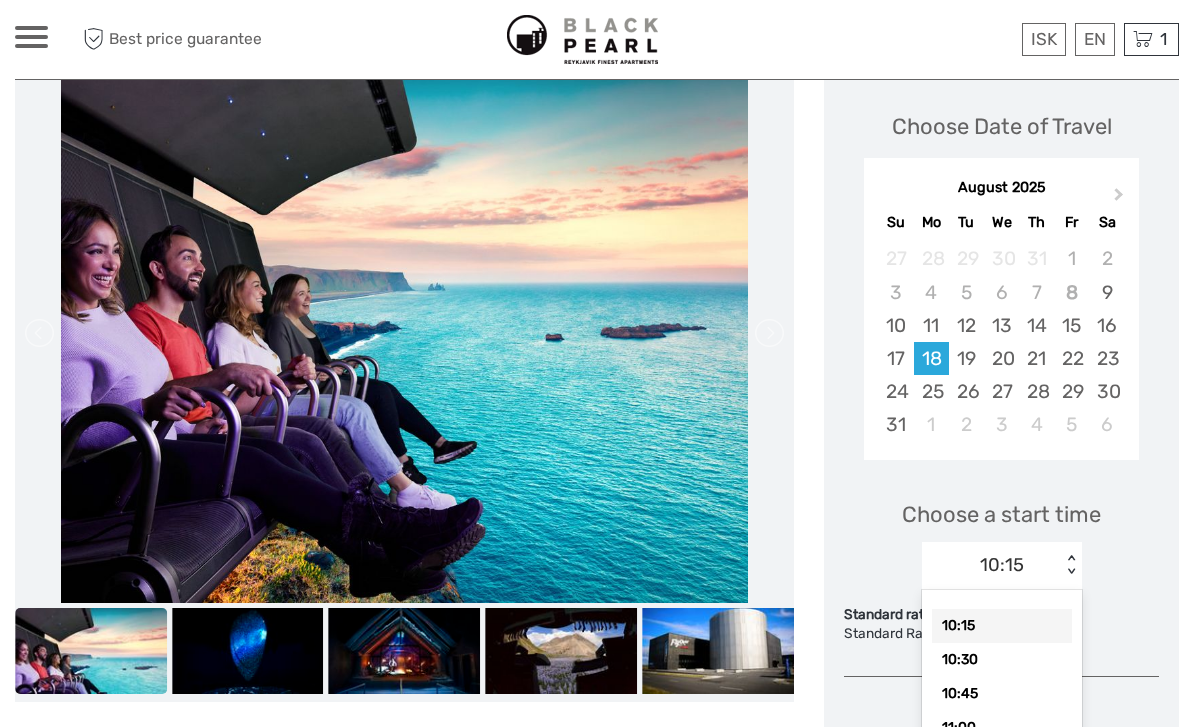 click on "11:00" at bounding box center (1002, 728) 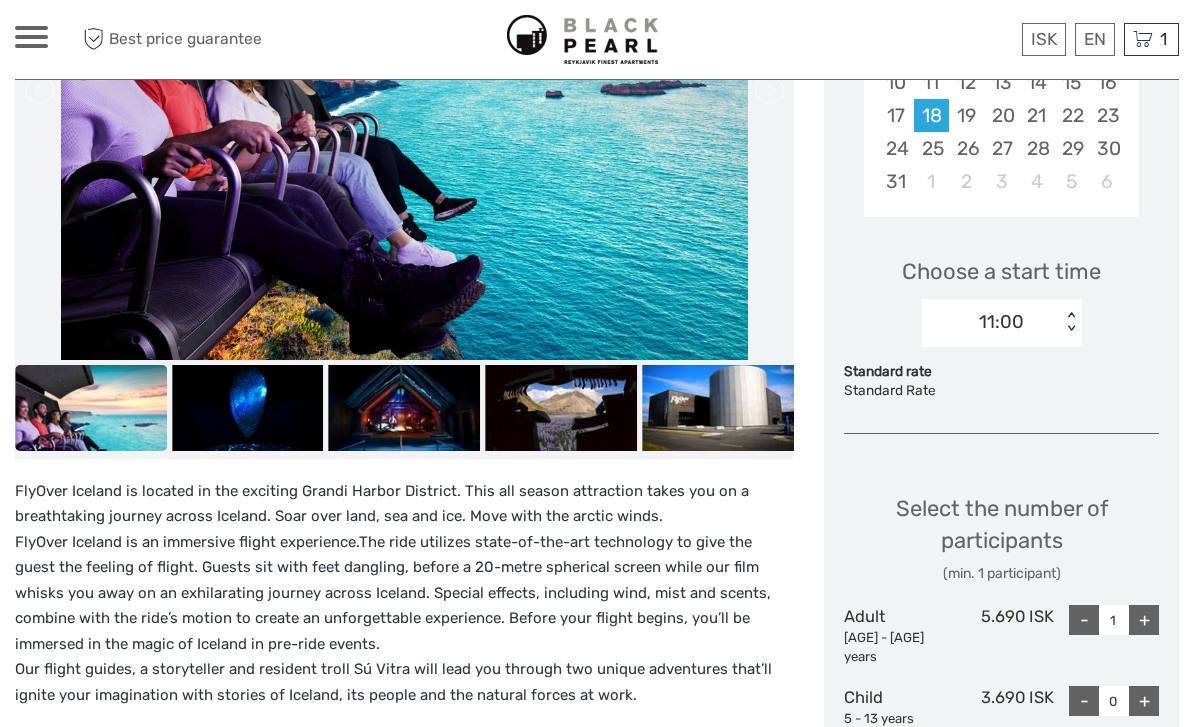 scroll, scrollTop: 520, scrollLeft: 0, axis: vertical 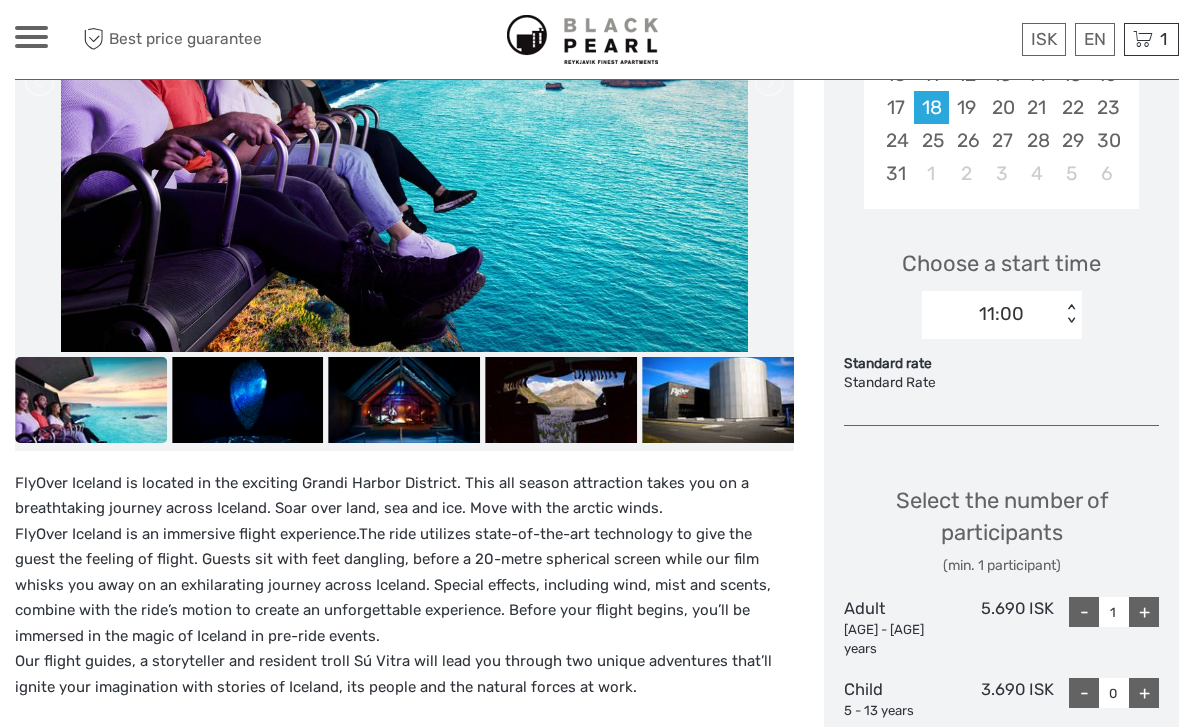 click on "+" at bounding box center [1144, 612] 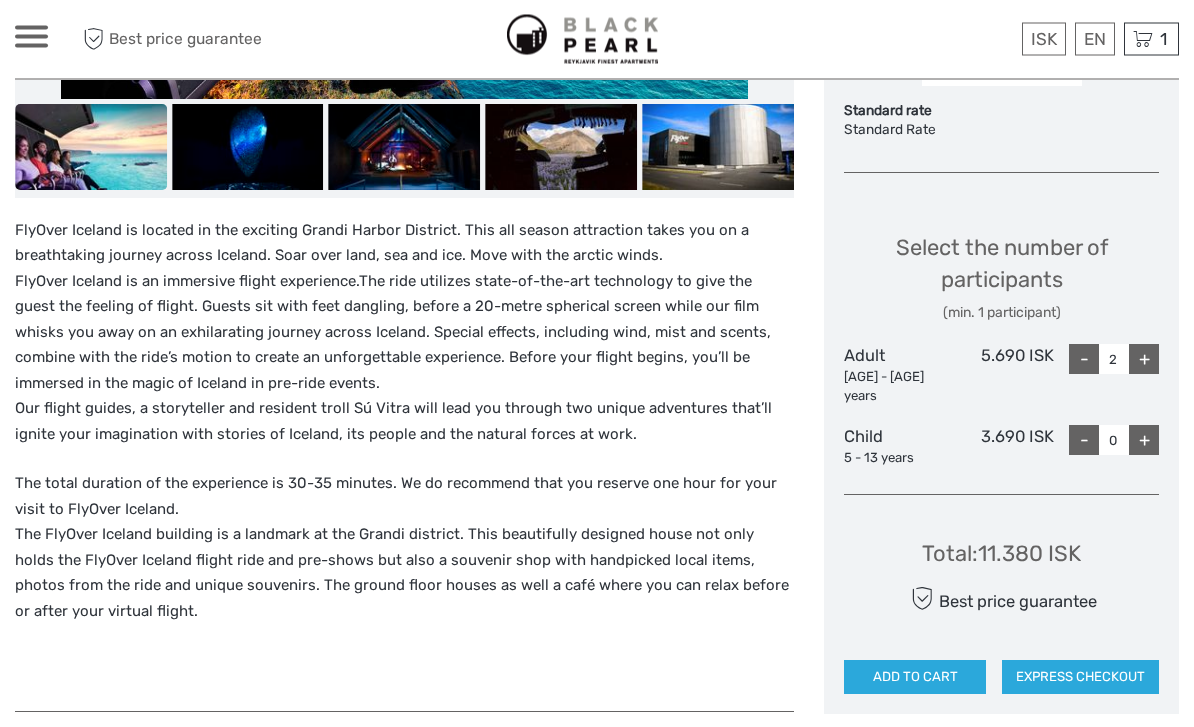scroll, scrollTop: 784, scrollLeft: 0, axis: vertical 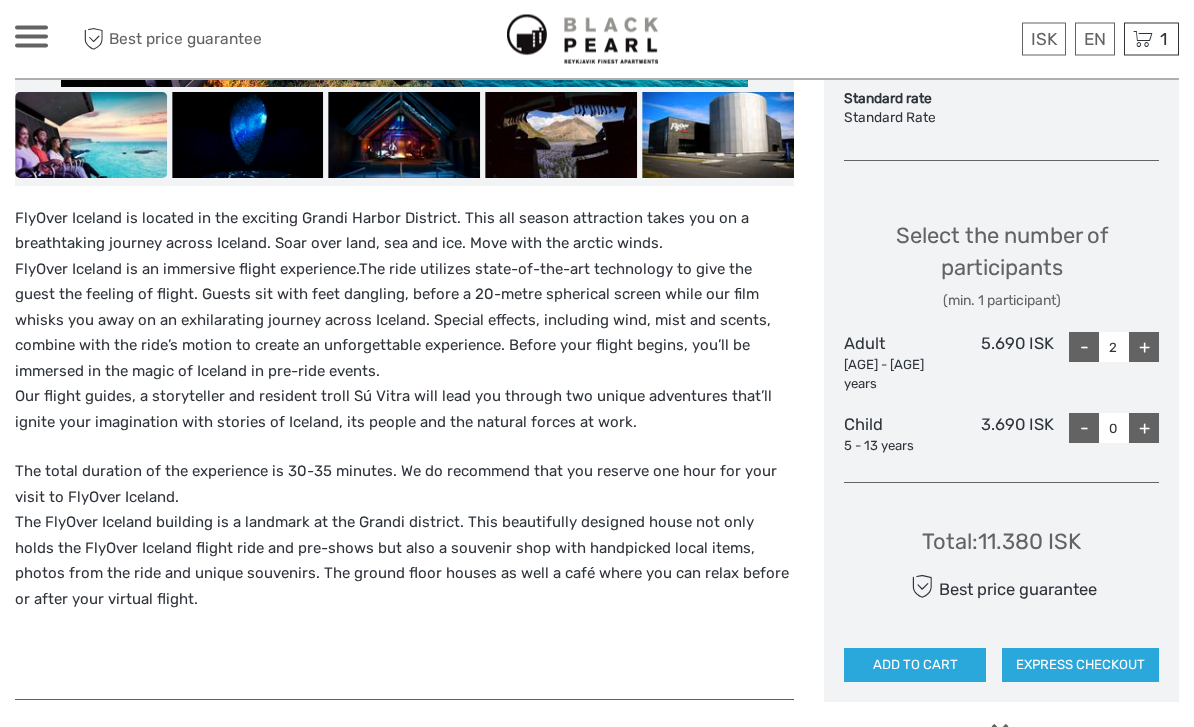 click on "ADD TO CART" at bounding box center (915, 666) 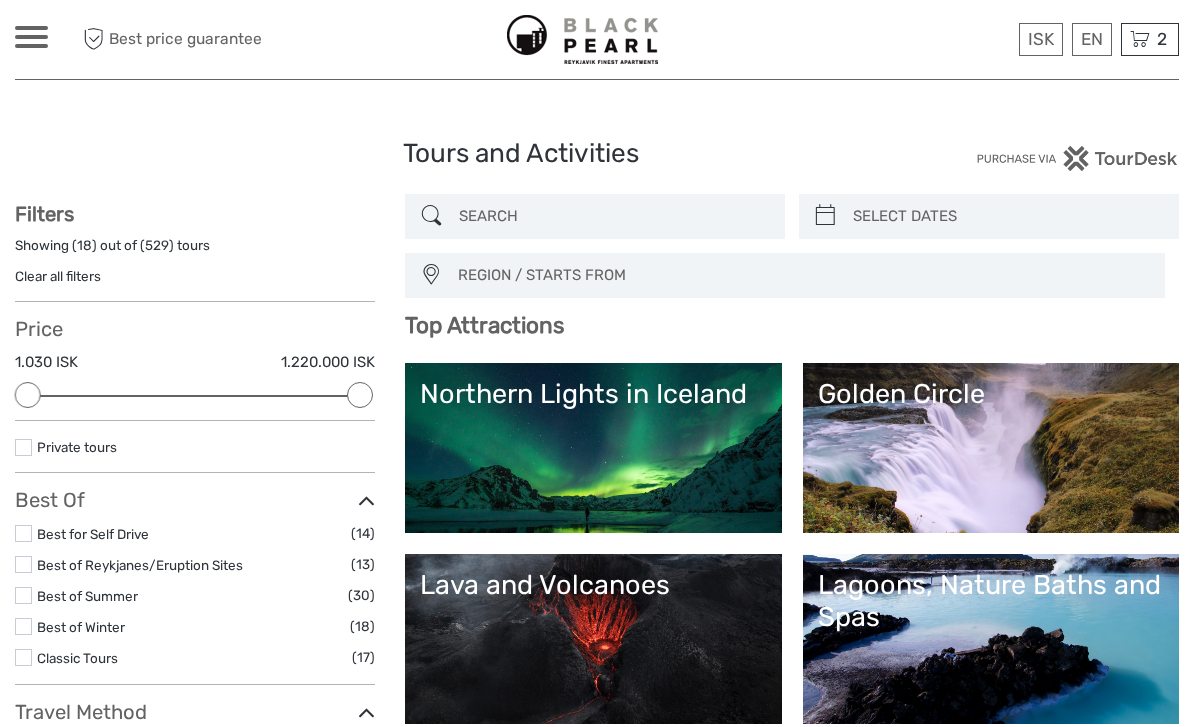 select 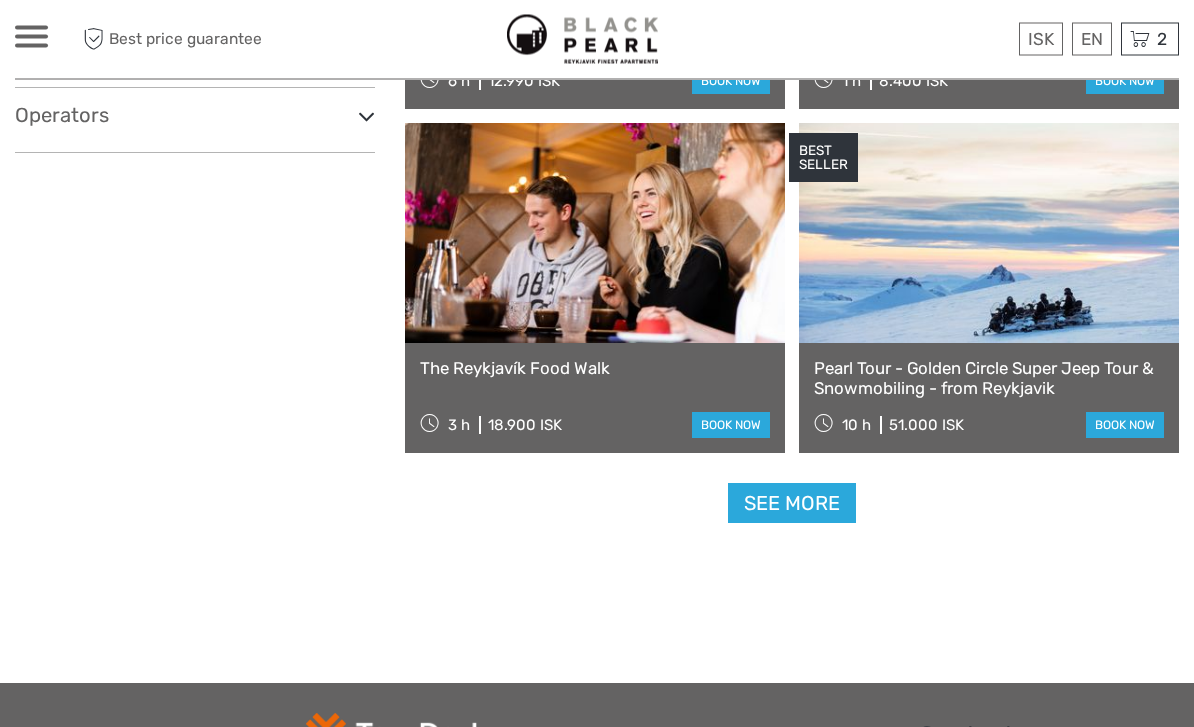 scroll, scrollTop: 3453, scrollLeft: 0, axis: vertical 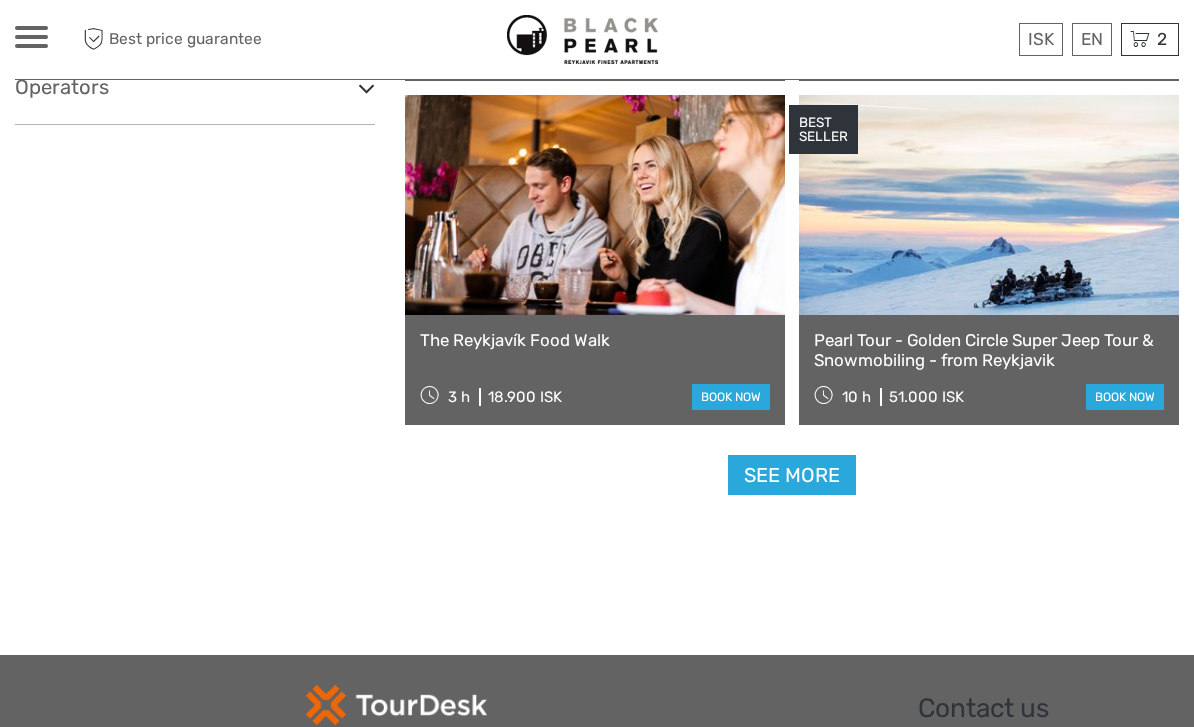 click on "See more" at bounding box center [792, 475] 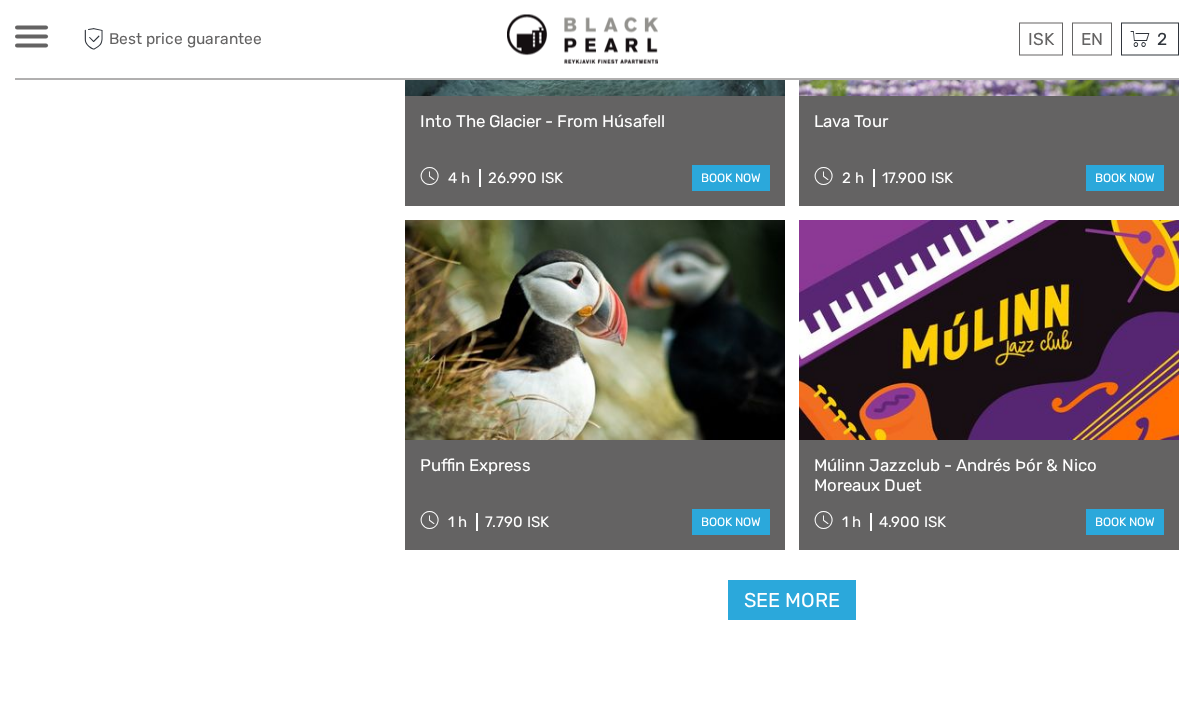 scroll, scrollTop: 5975, scrollLeft: 0, axis: vertical 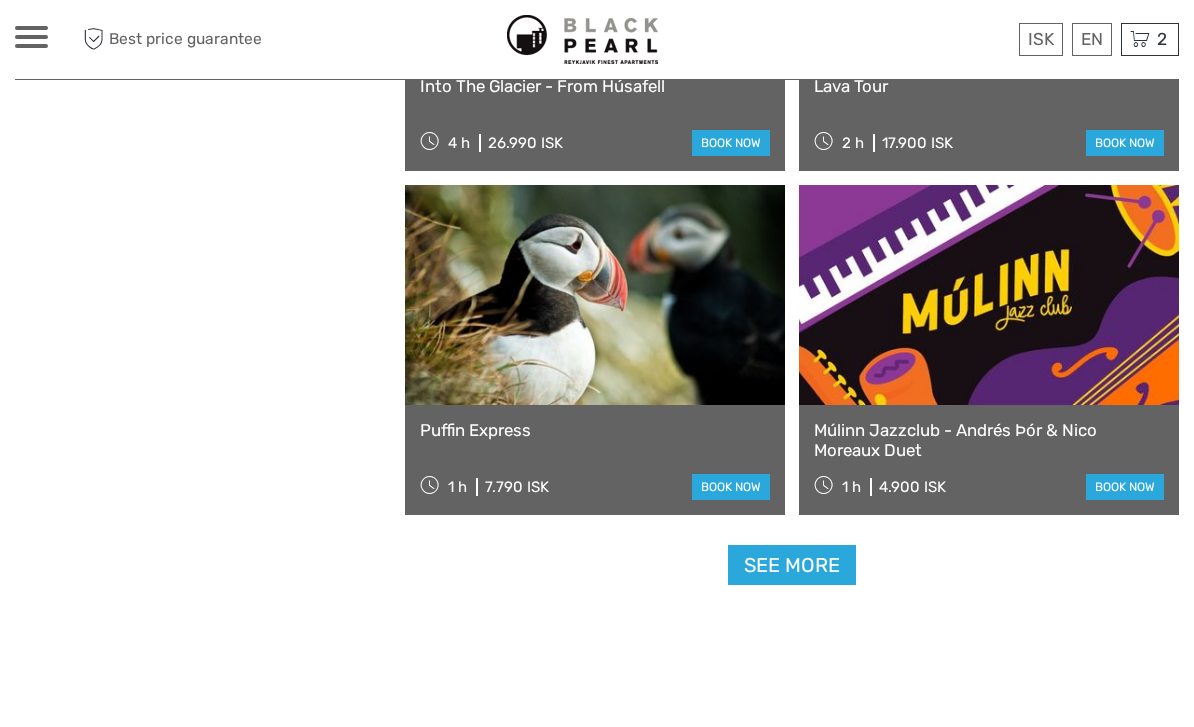 click at bounding box center [595, 295] 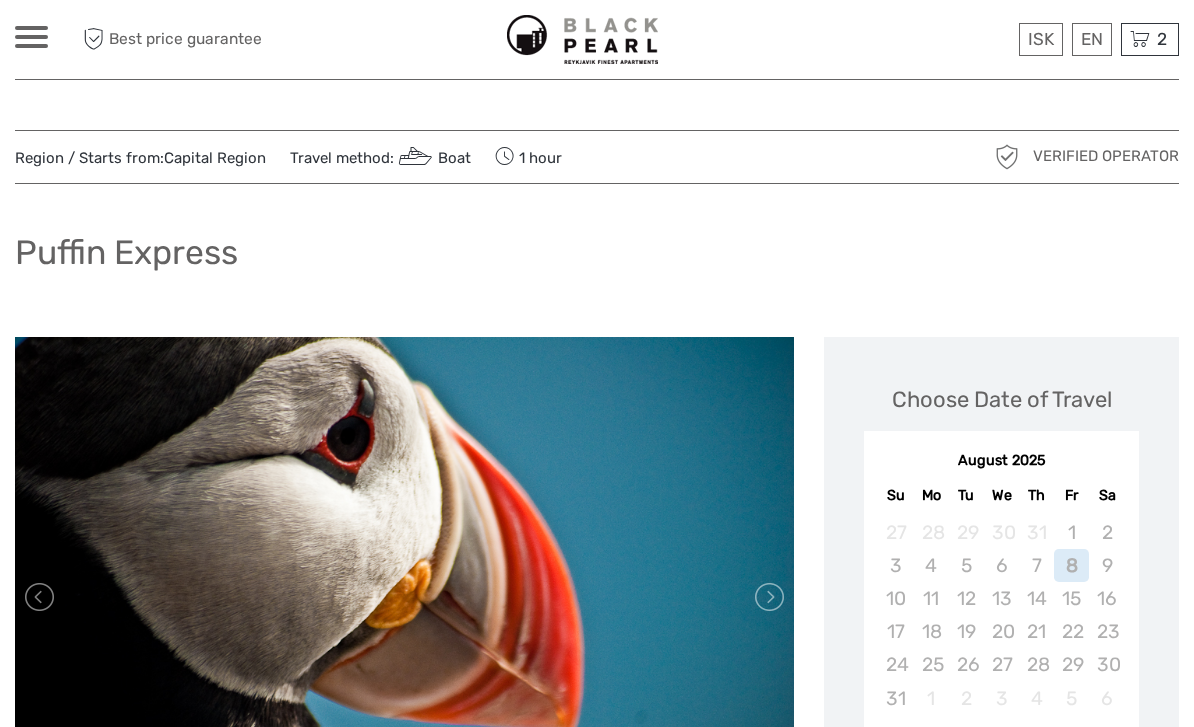scroll, scrollTop: 0, scrollLeft: 0, axis: both 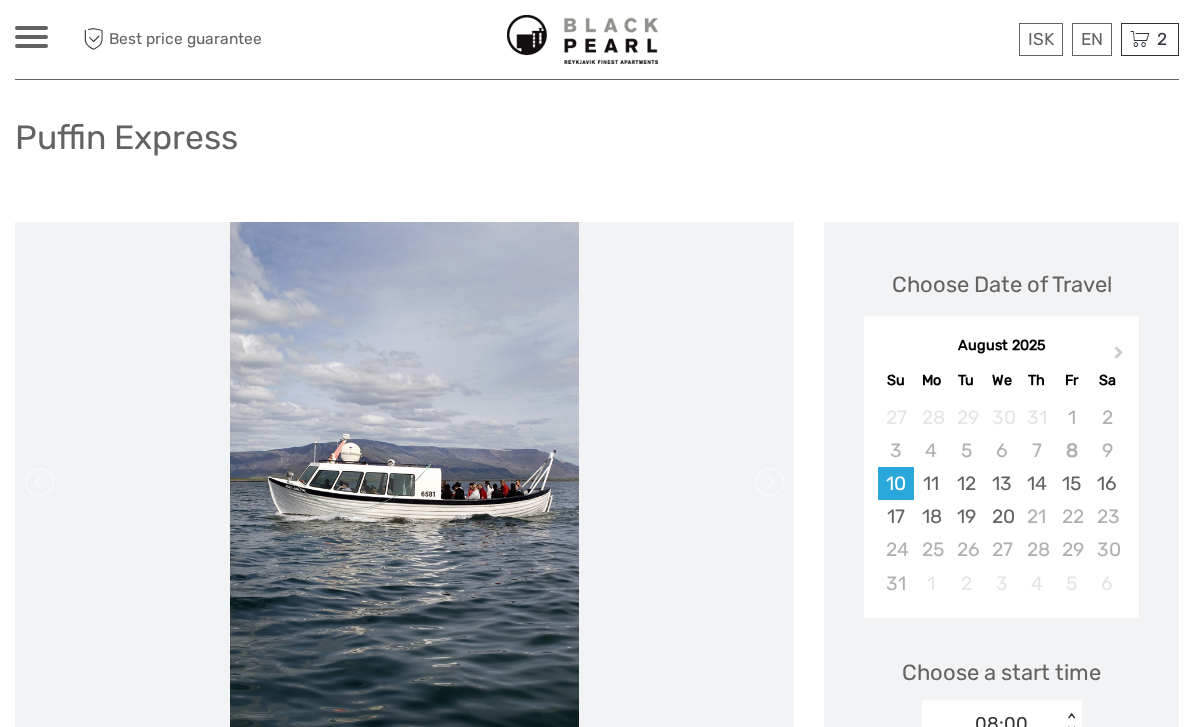 click on "19" at bounding box center [966, 516] 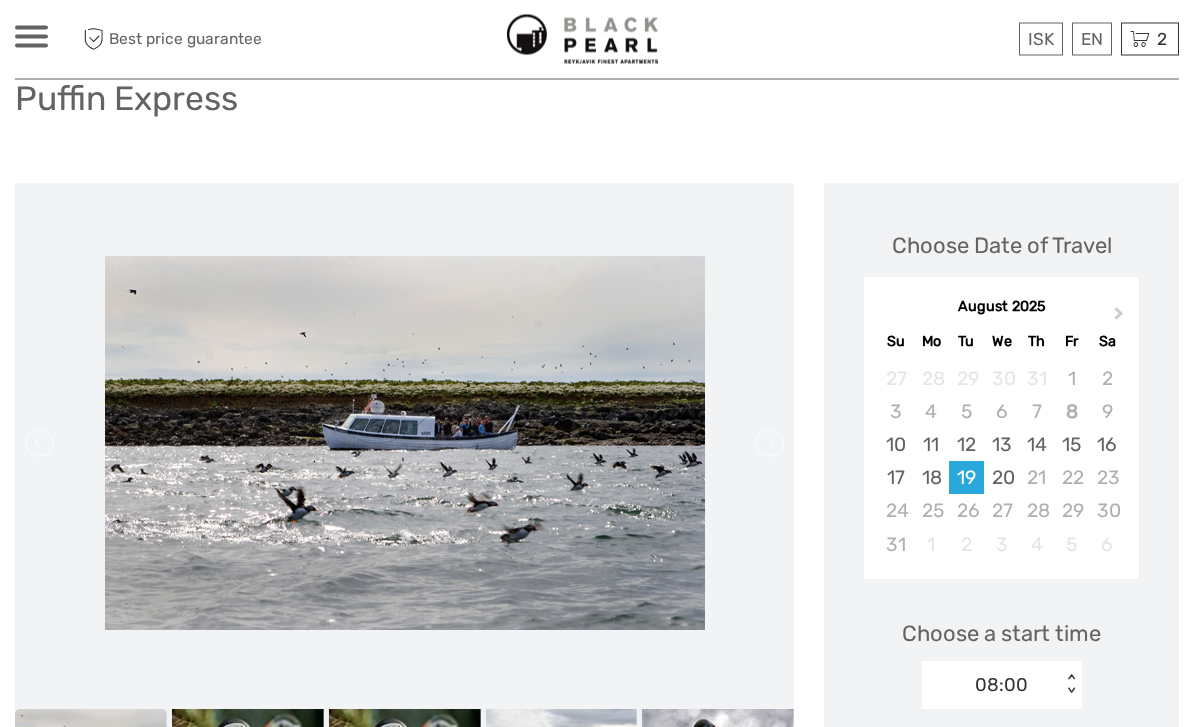 scroll, scrollTop: 157, scrollLeft: 0, axis: vertical 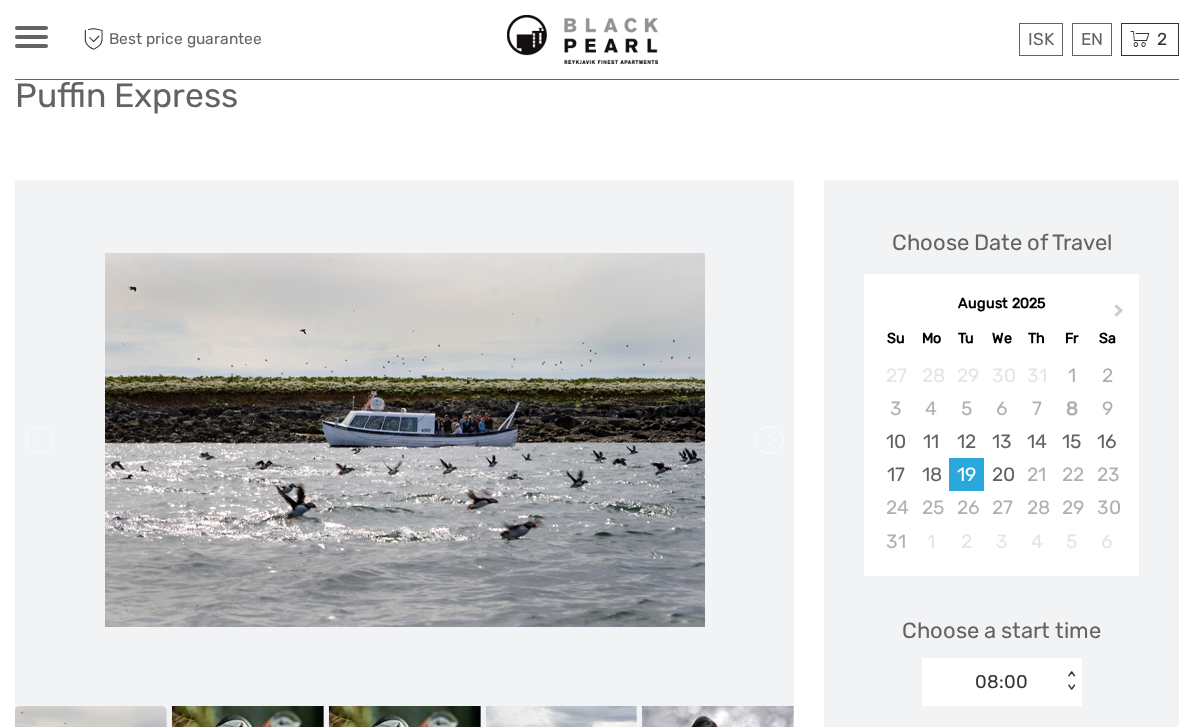 click at bounding box center (768, 440) 